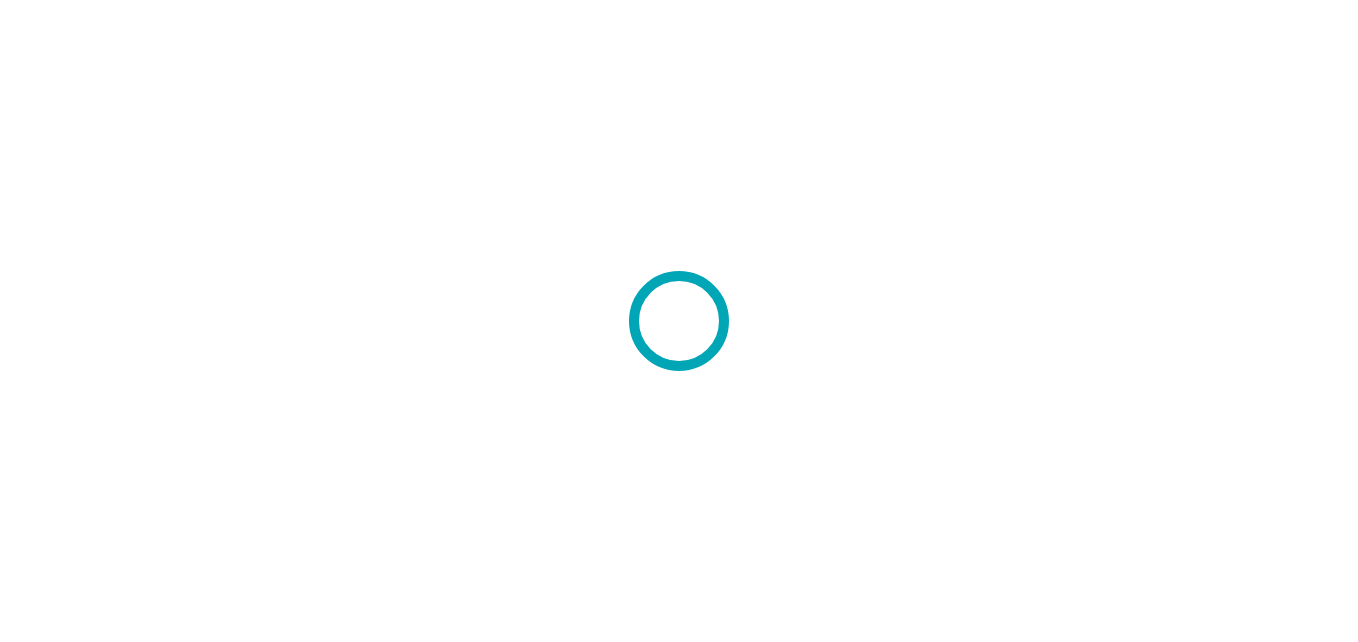 scroll, scrollTop: 0, scrollLeft: 0, axis: both 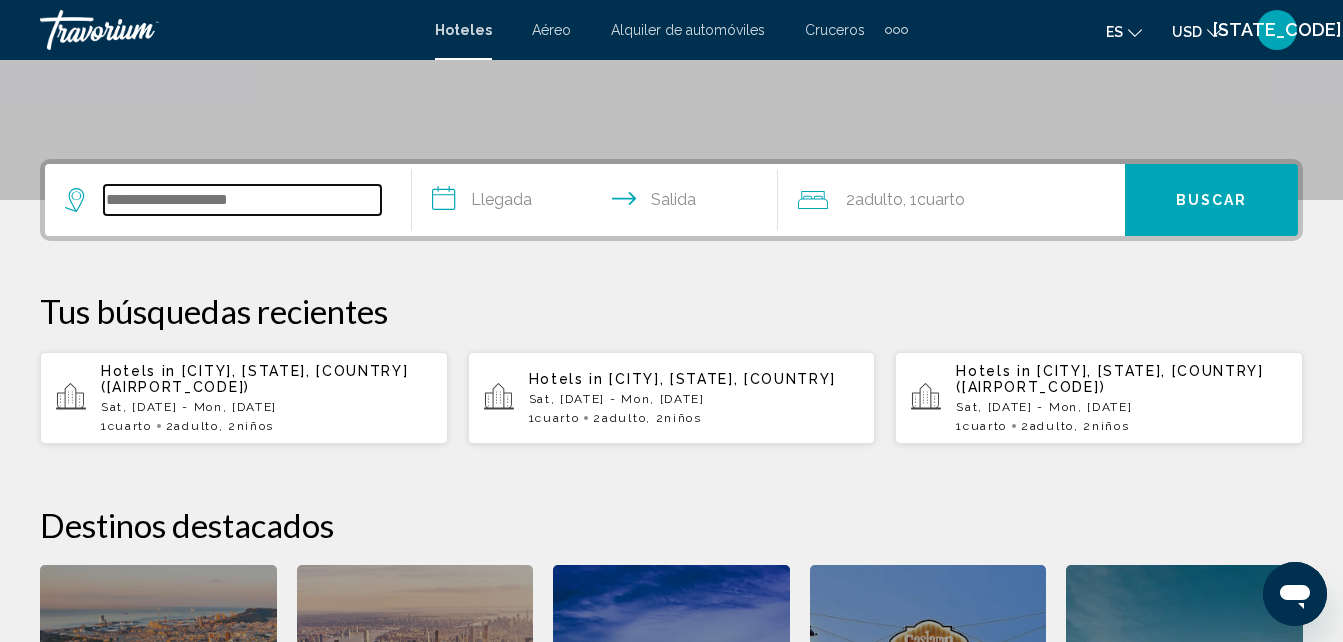 click at bounding box center (242, 200) 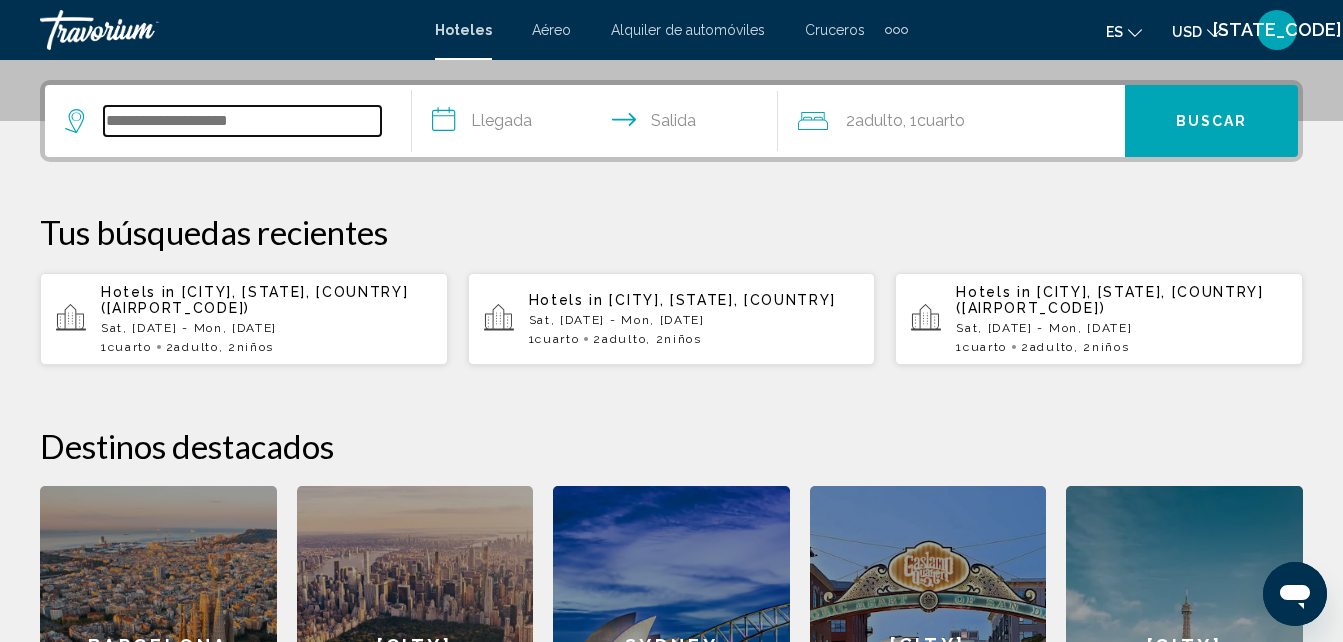 scroll, scrollTop: 494, scrollLeft: 0, axis: vertical 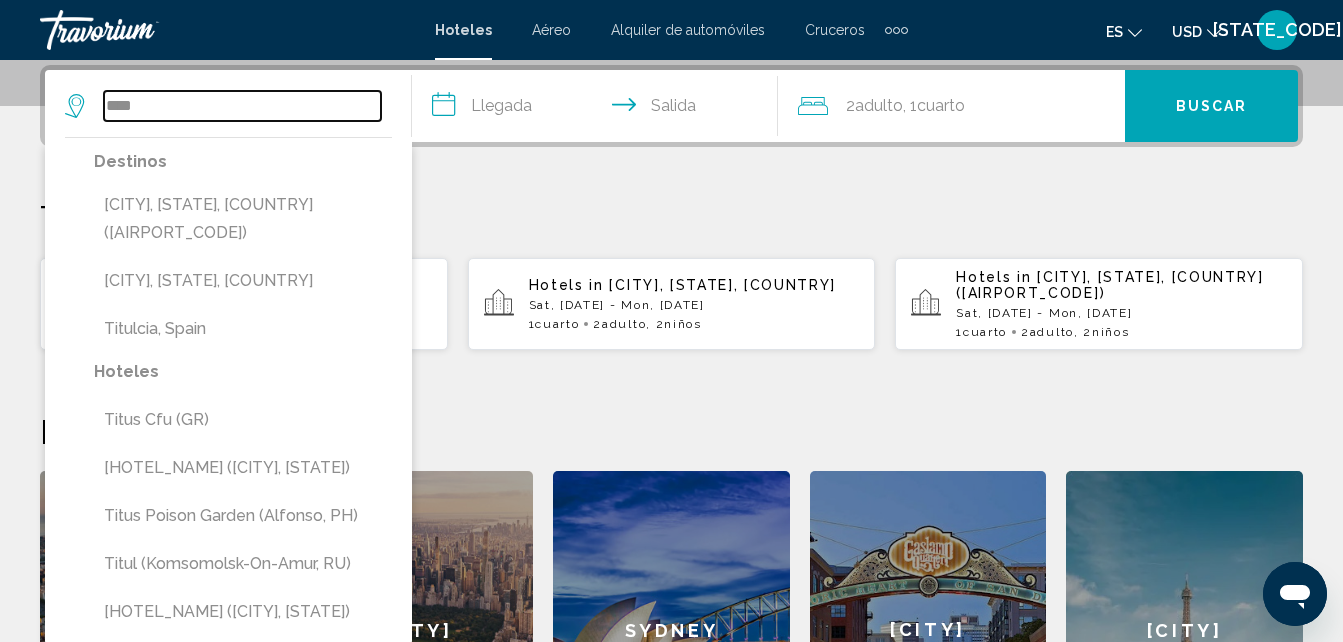 type on "****" 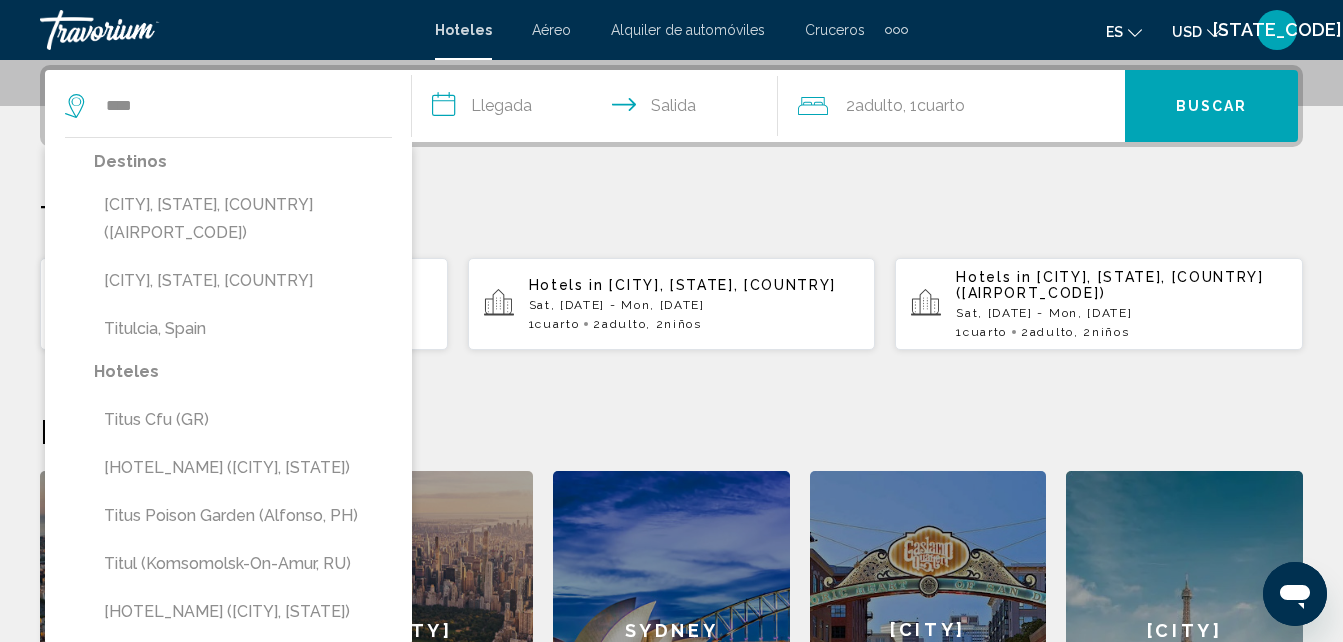 click on "[CITY], [STATE], [COUNTRY] ([AIRPORT_CODE])" at bounding box center [243, 219] 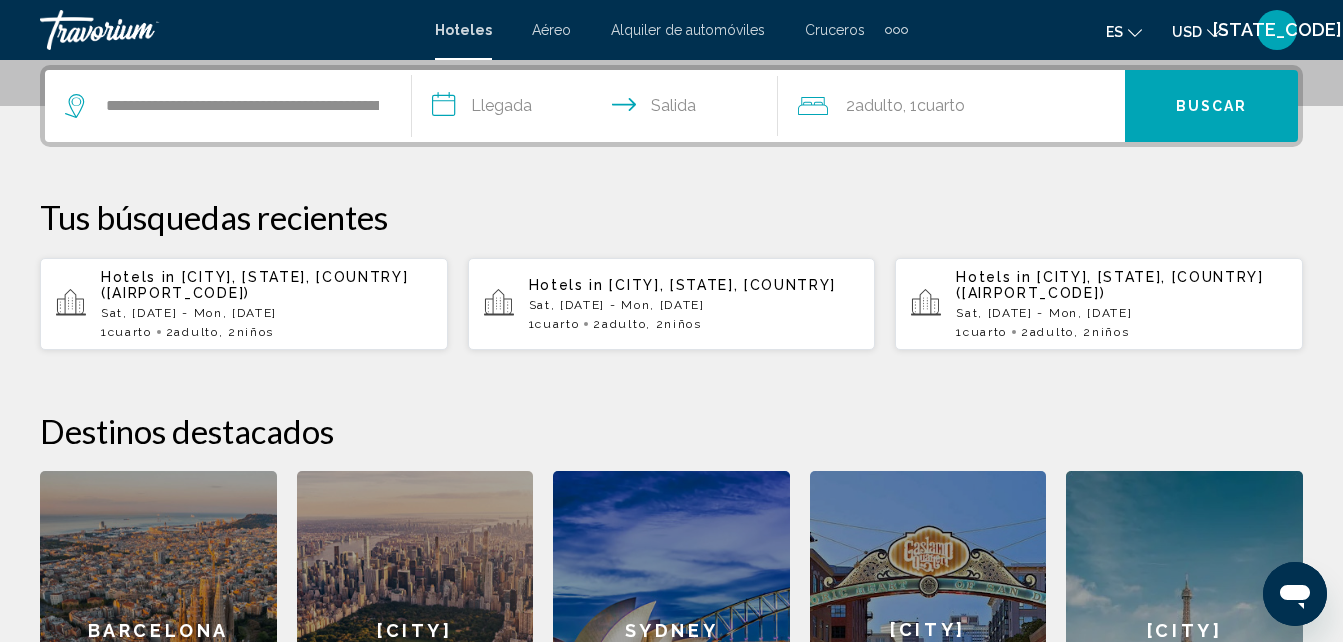 click on "2  Adulto Adulto , 1  Cuarto habitaciones" at bounding box center (961, 106) 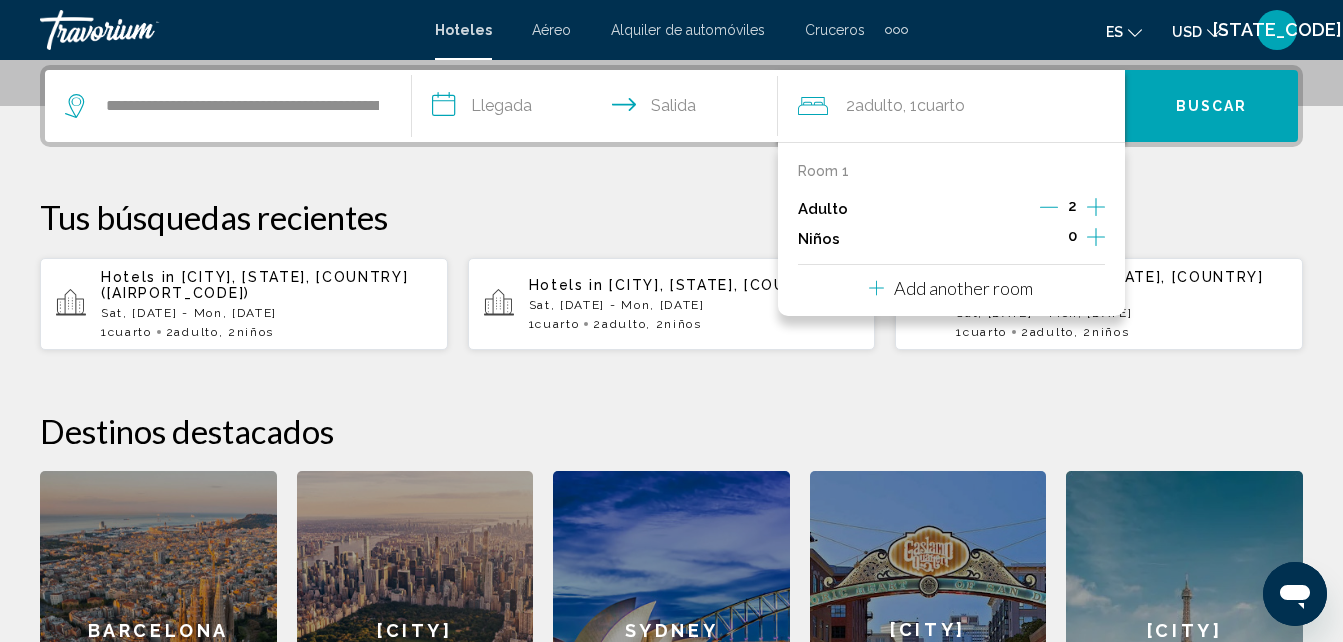 click at bounding box center [1096, 237] 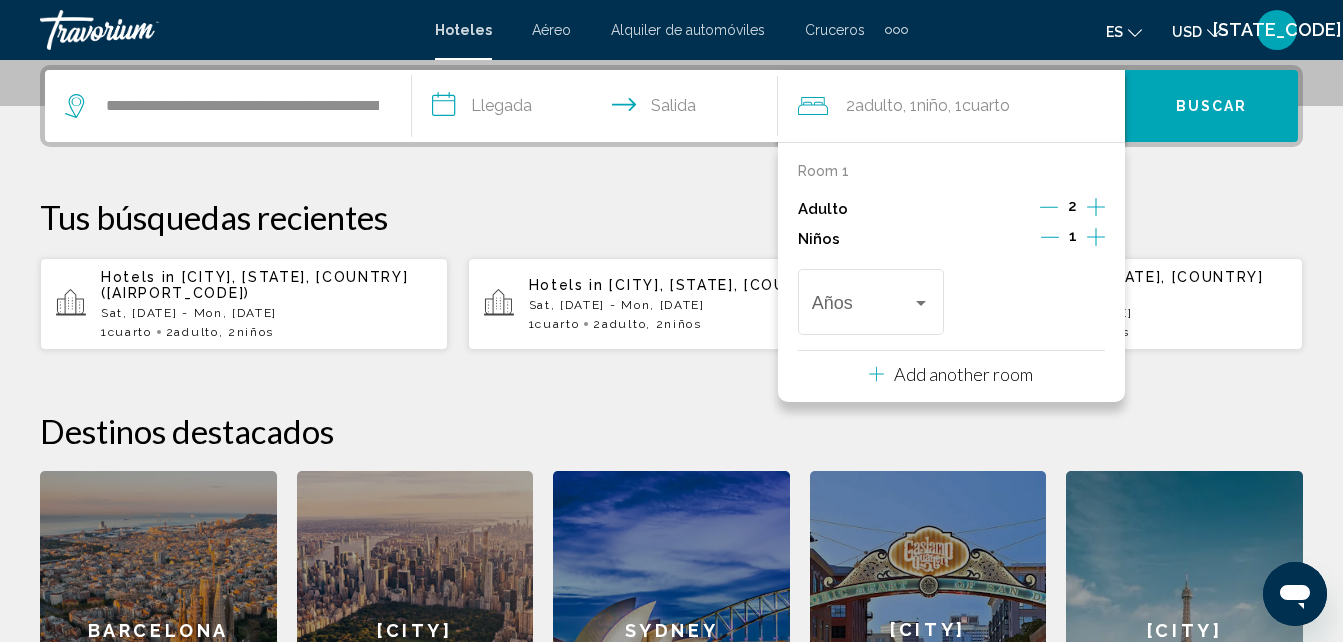 click at bounding box center (1096, 237) 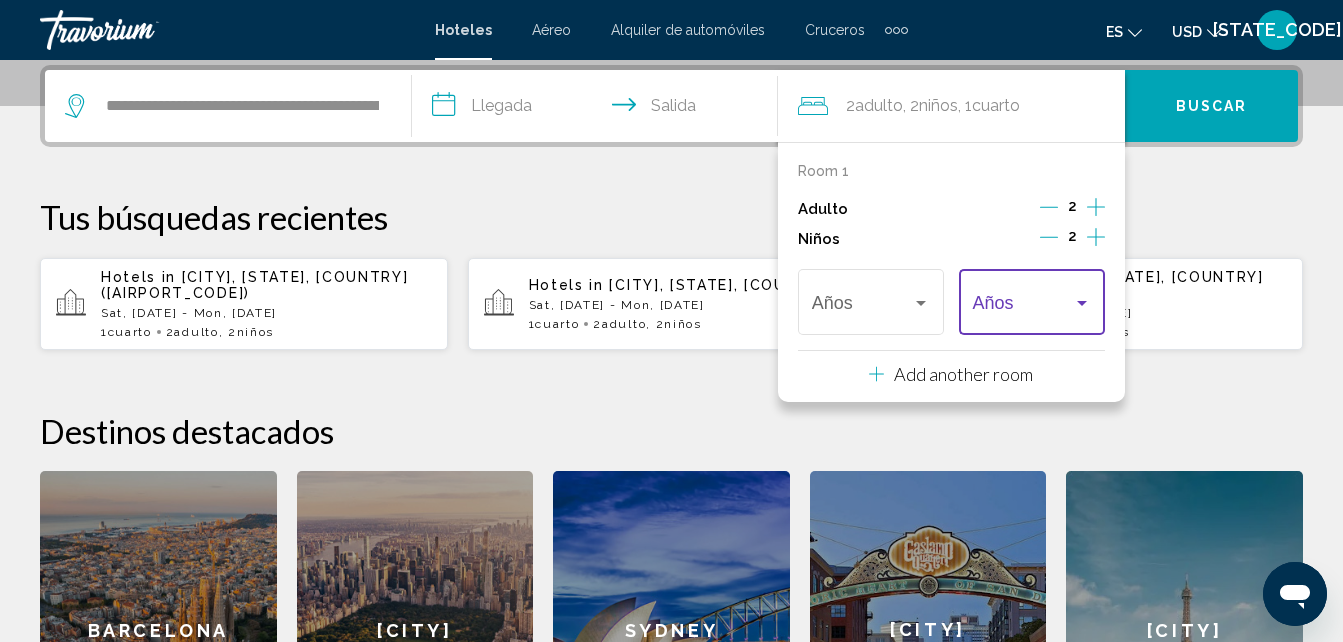 click at bounding box center (1082, 303) 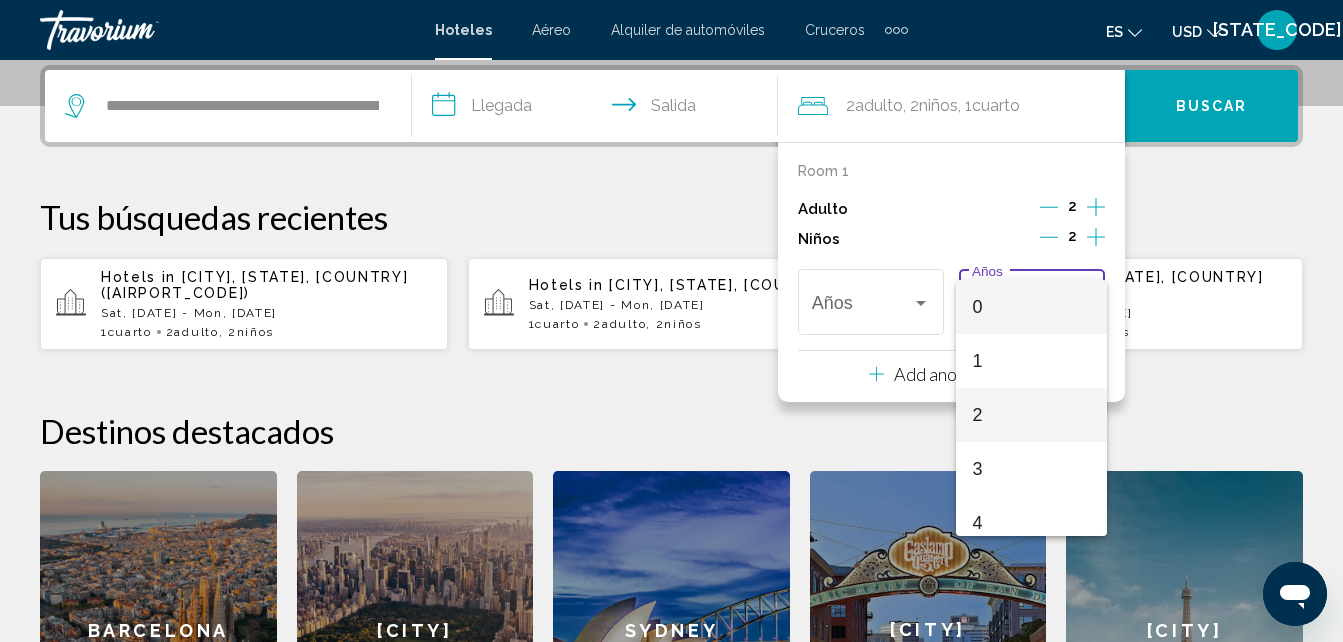 scroll, scrollTop: 200, scrollLeft: 0, axis: vertical 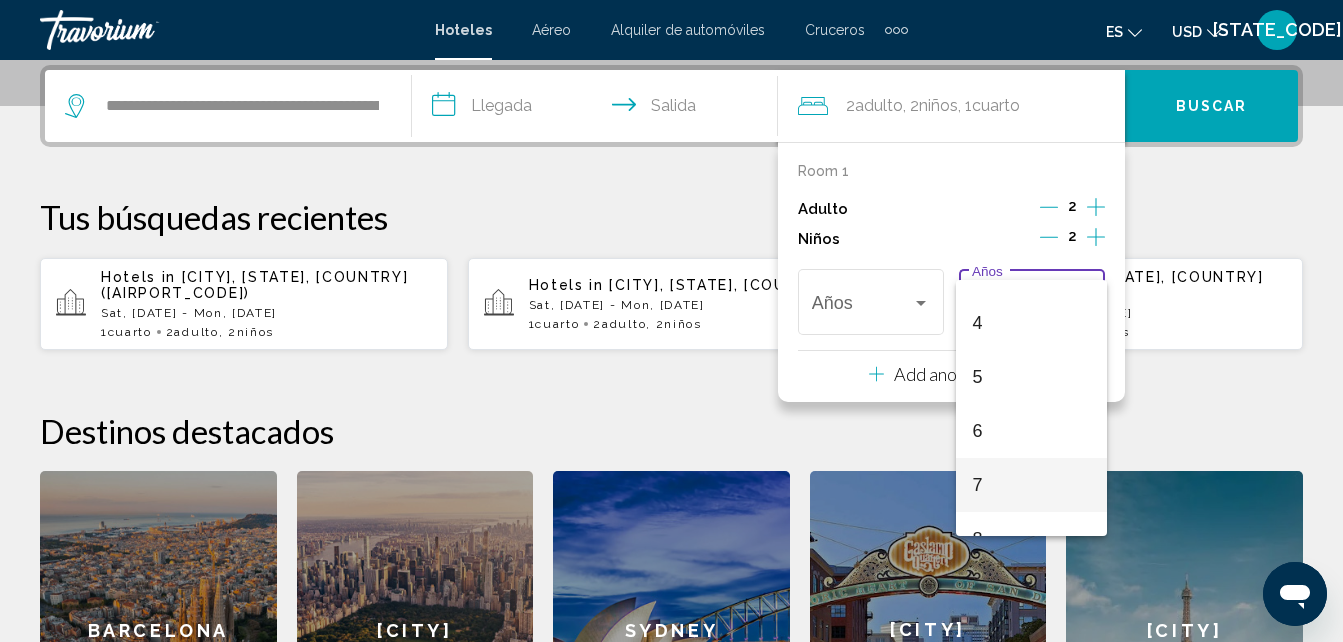 click on "7" at bounding box center (1031, 485) 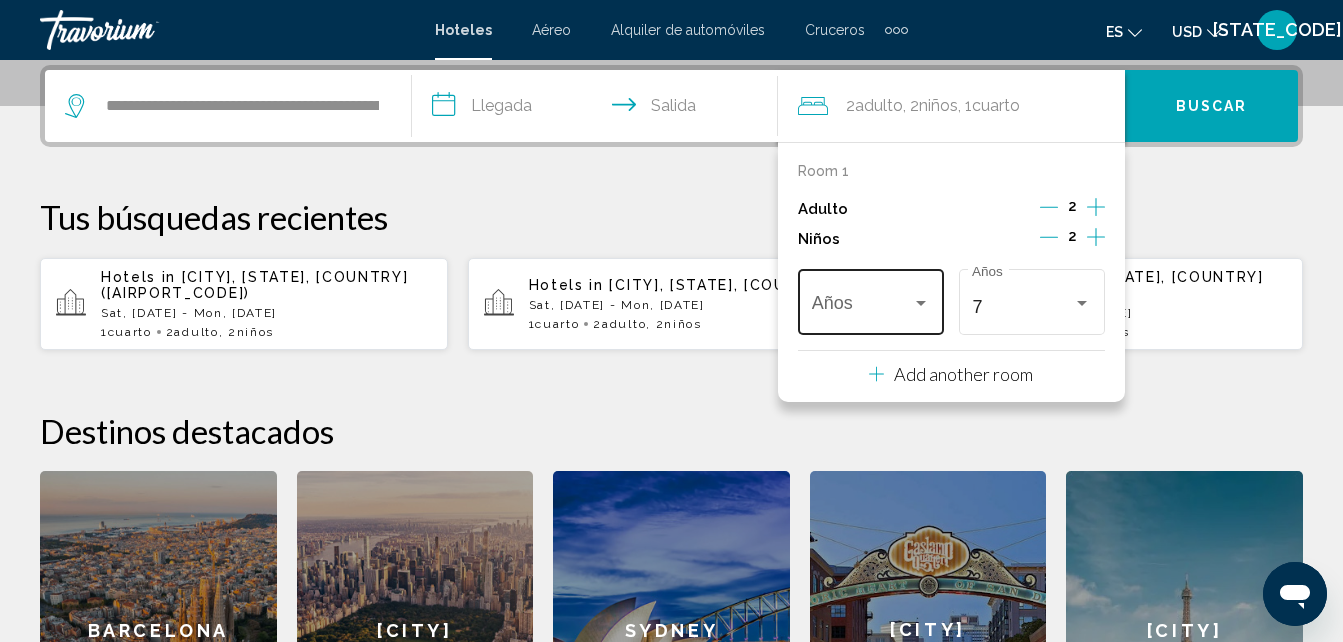 click at bounding box center (921, 303) 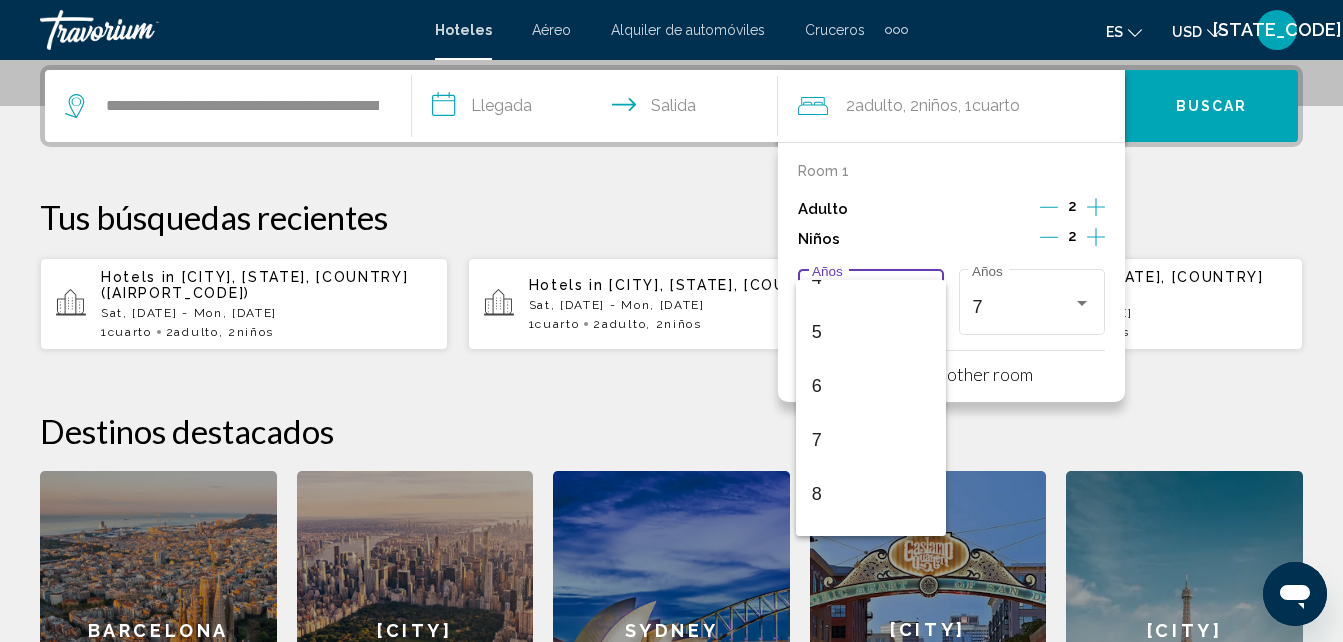 scroll, scrollTop: 300, scrollLeft: 0, axis: vertical 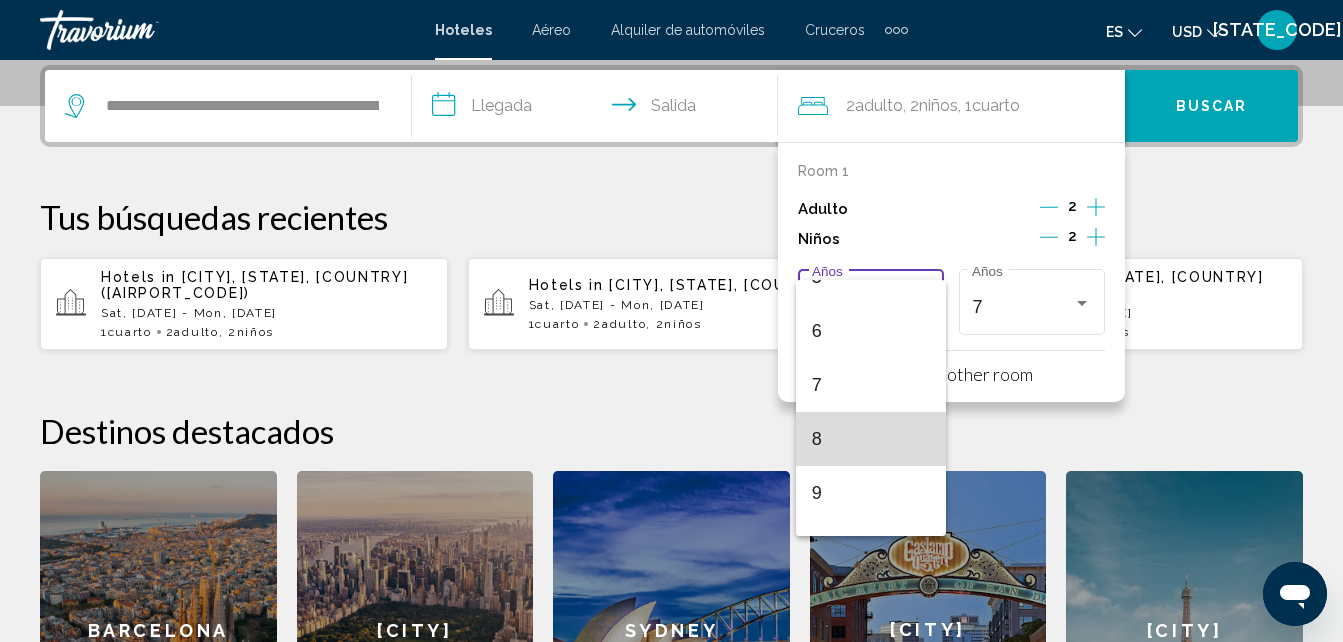click on "8" at bounding box center (871, 439) 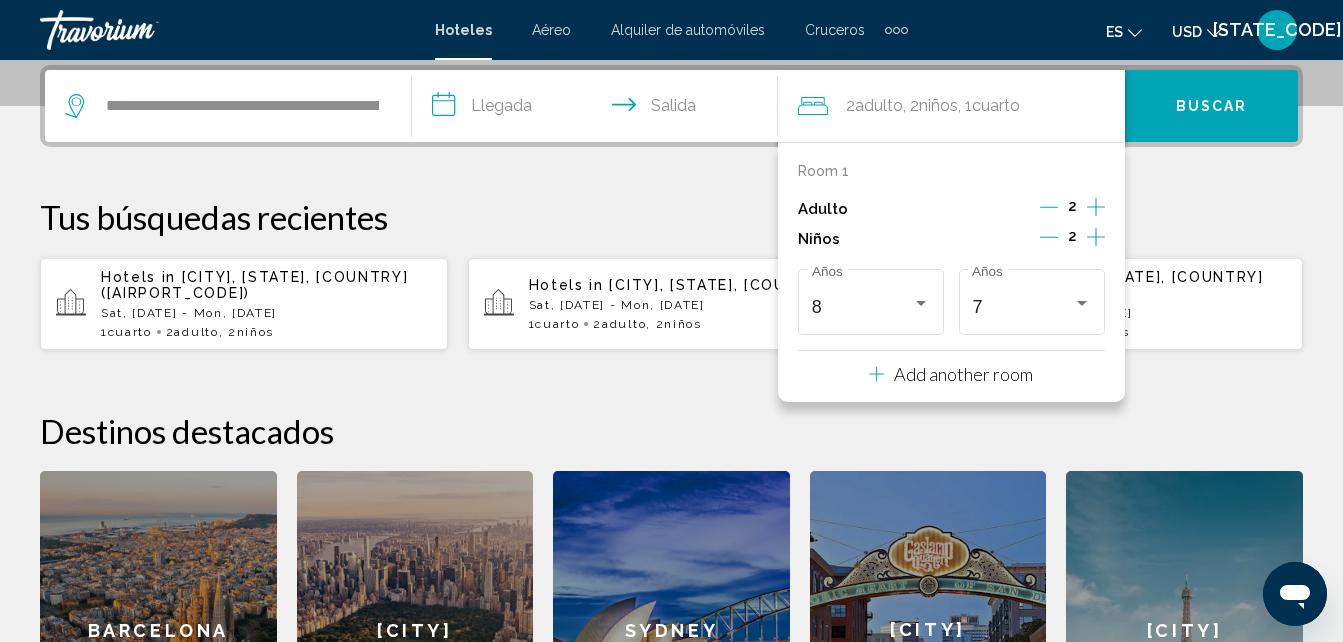 click on "Tus búsquedas recientes" at bounding box center [671, 217] 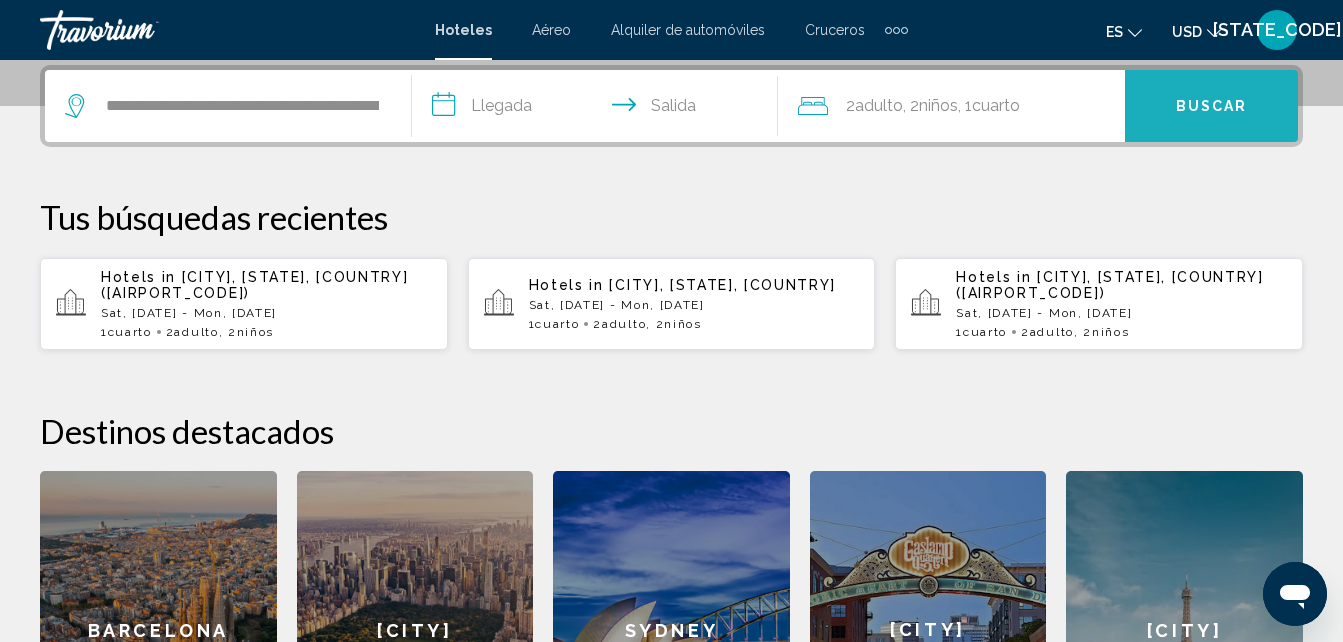 click on "Buscar" at bounding box center [1211, 106] 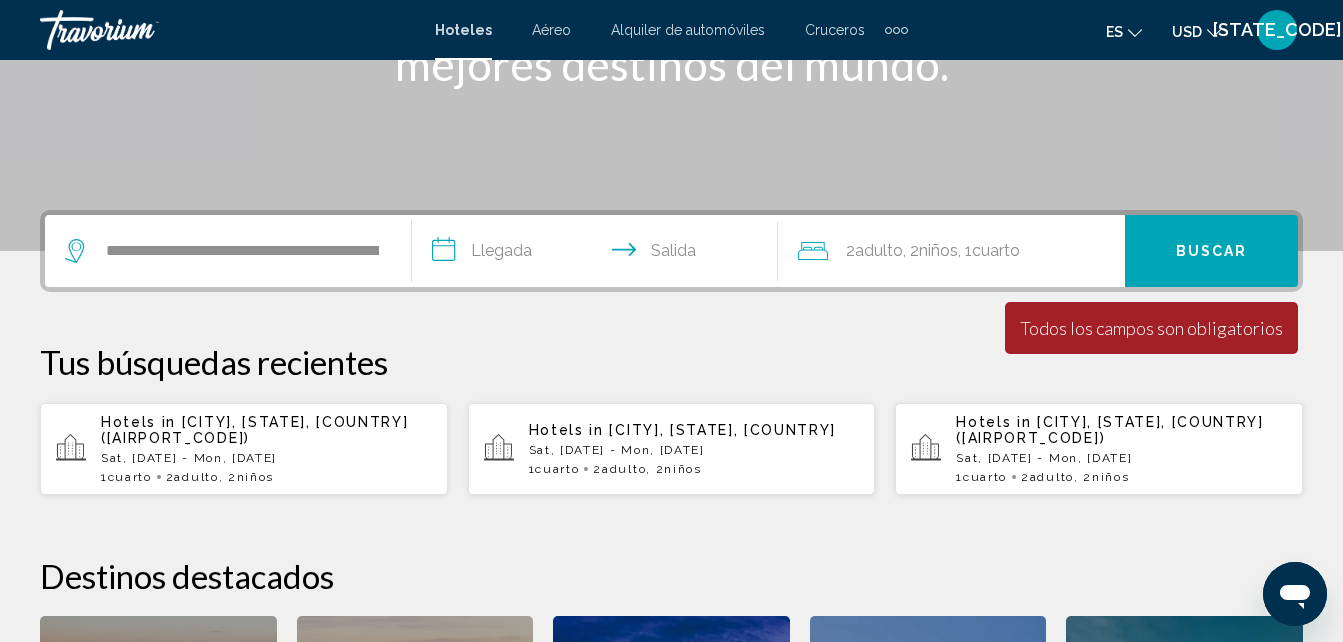 scroll, scrollTop: 400, scrollLeft: 0, axis: vertical 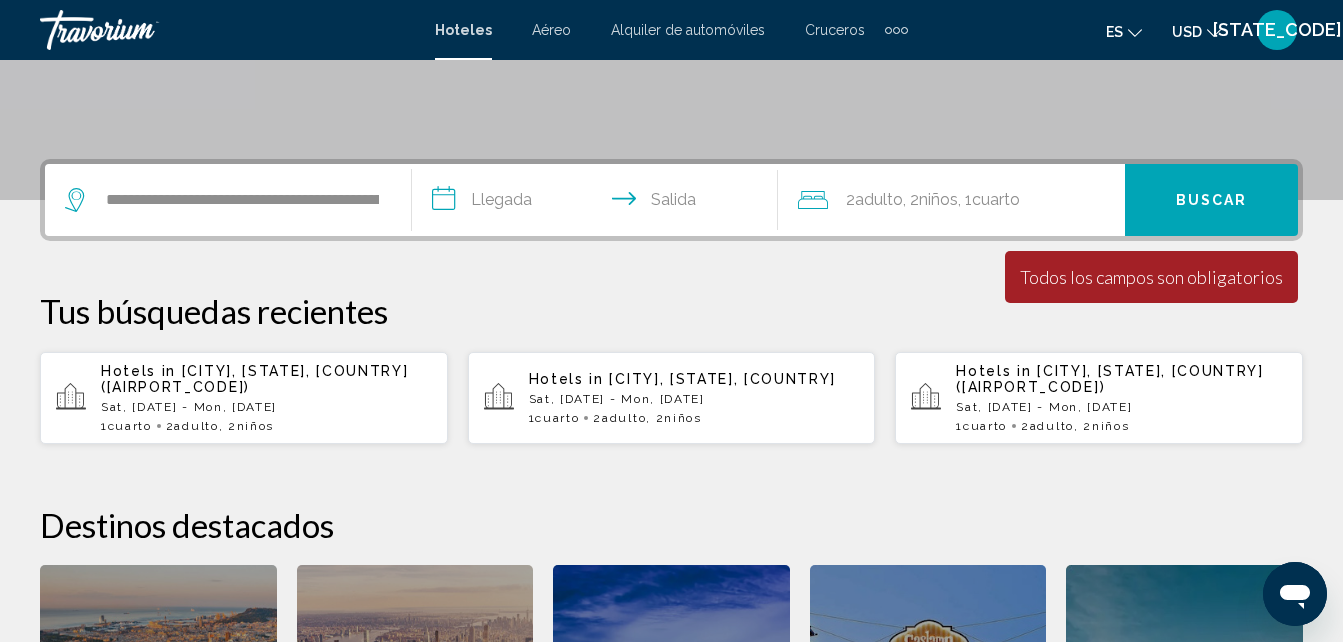 click on "**********" at bounding box center [599, 203] 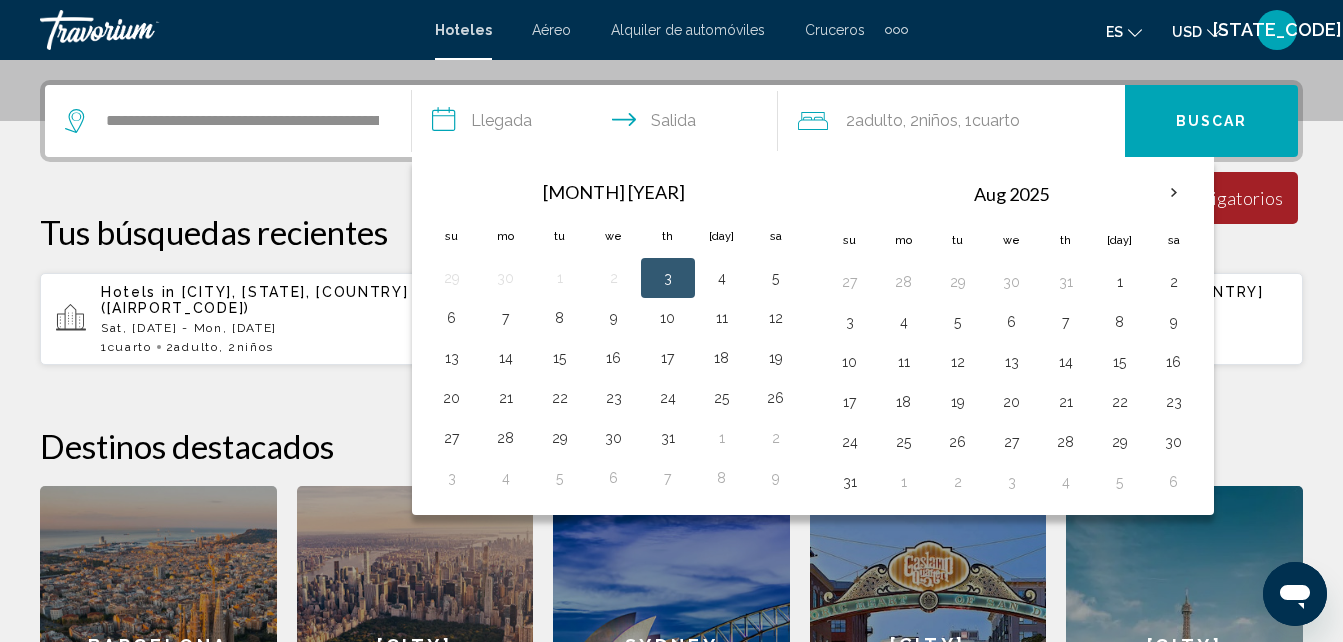 scroll, scrollTop: 494, scrollLeft: 0, axis: vertical 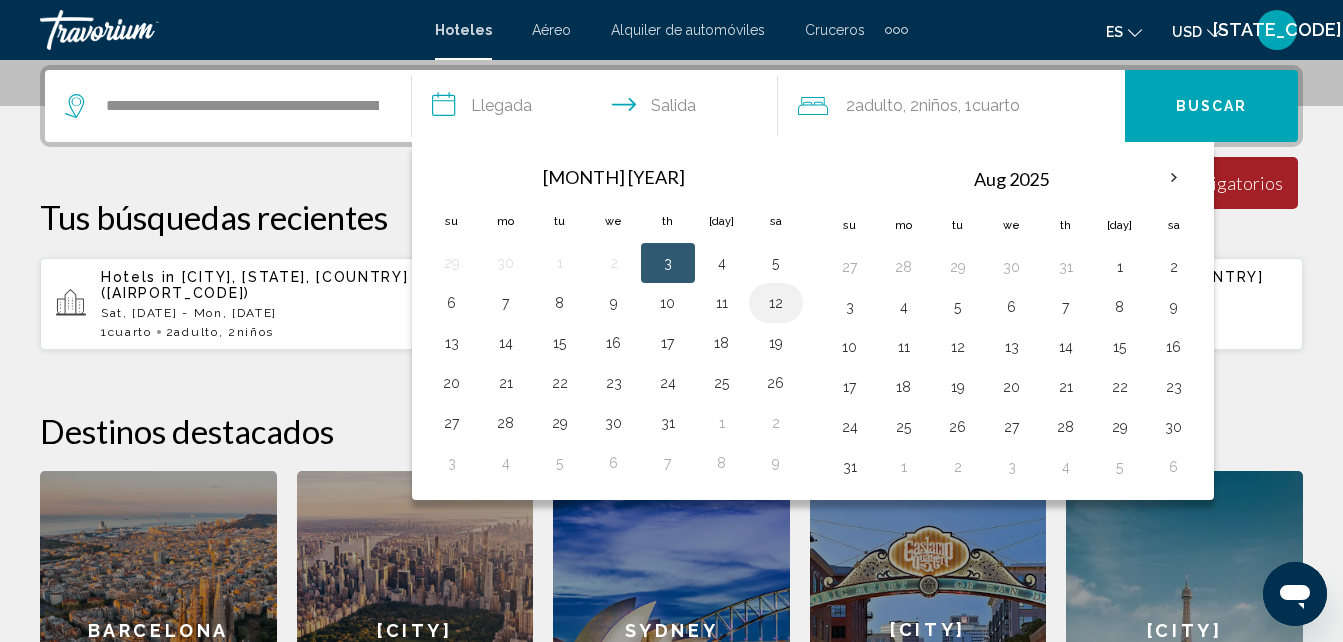 click on "12" at bounding box center [776, 303] 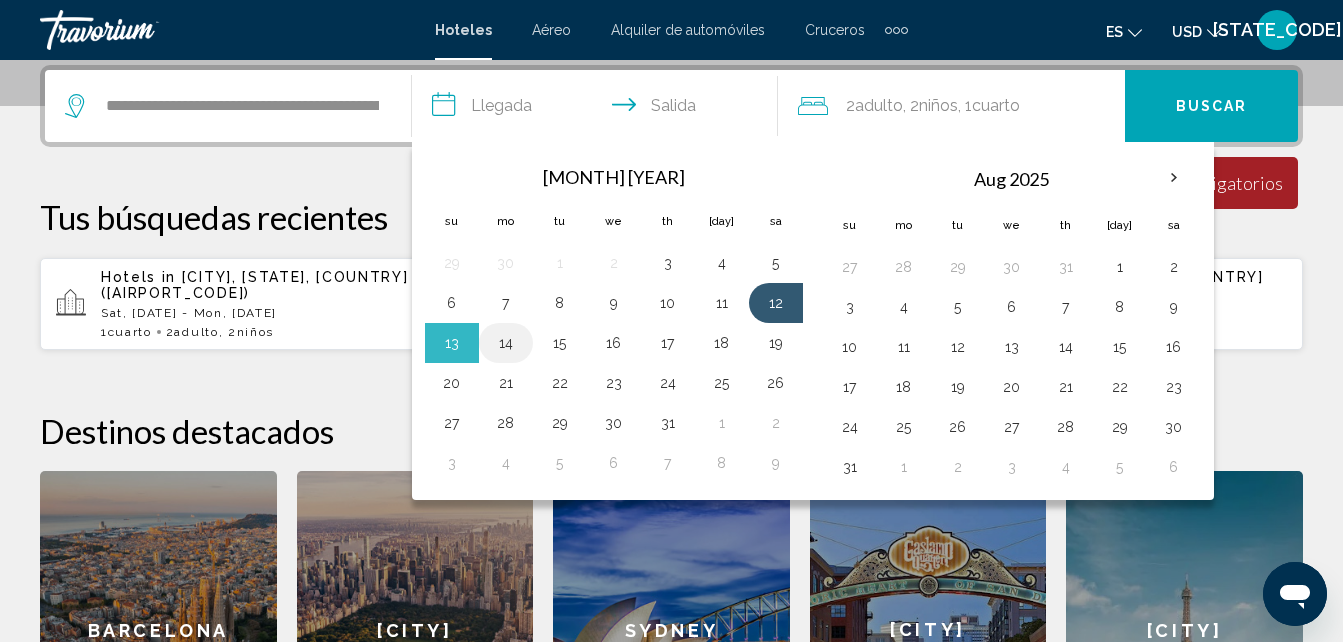 click on "14" at bounding box center [506, 343] 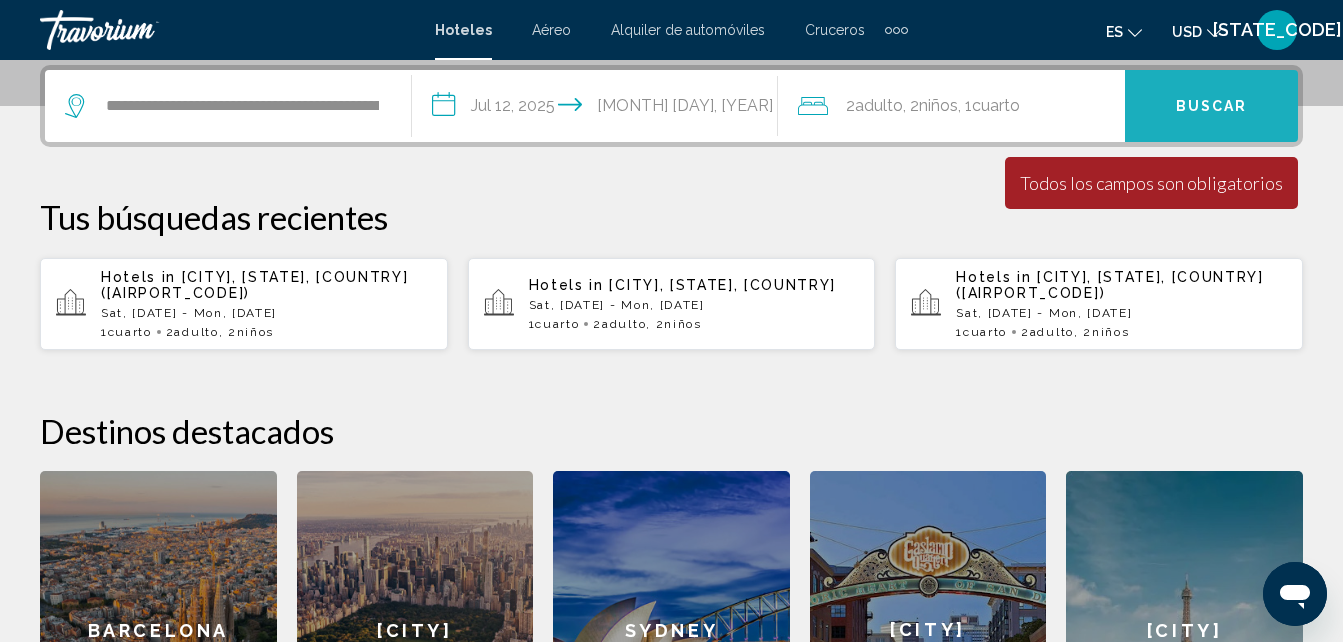click on "Buscar" at bounding box center (1211, 106) 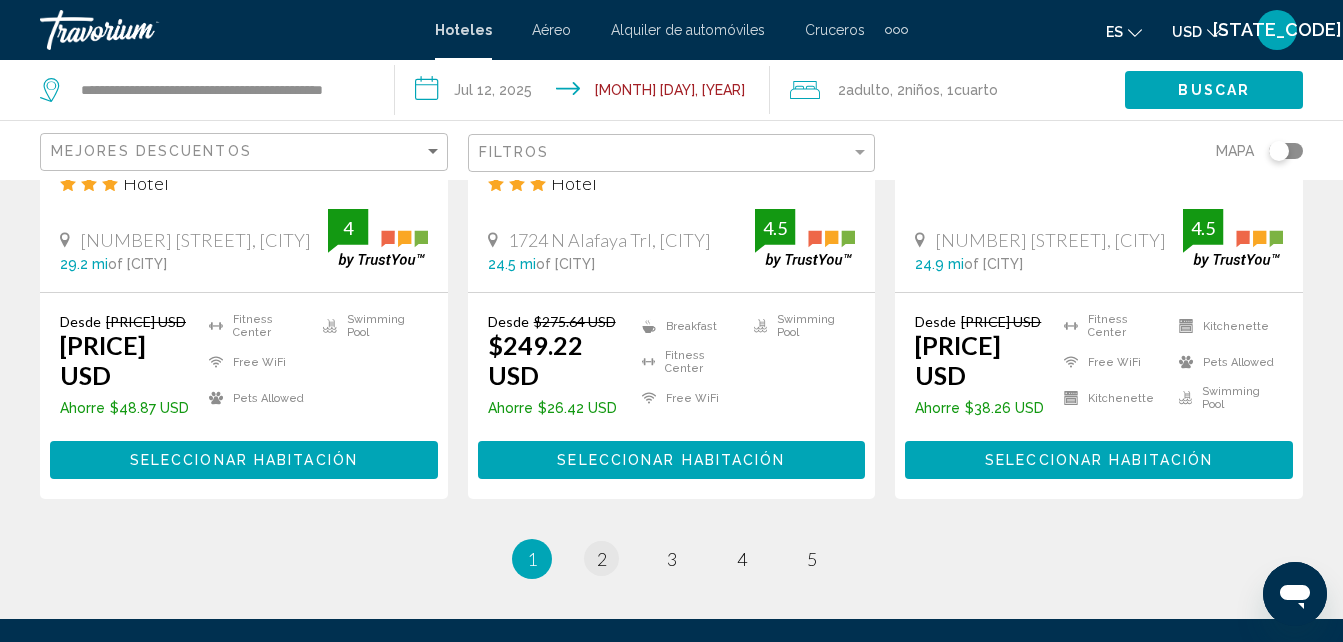 scroll, scrollTop: 2900, scrollLeft: 0, axis: vertical 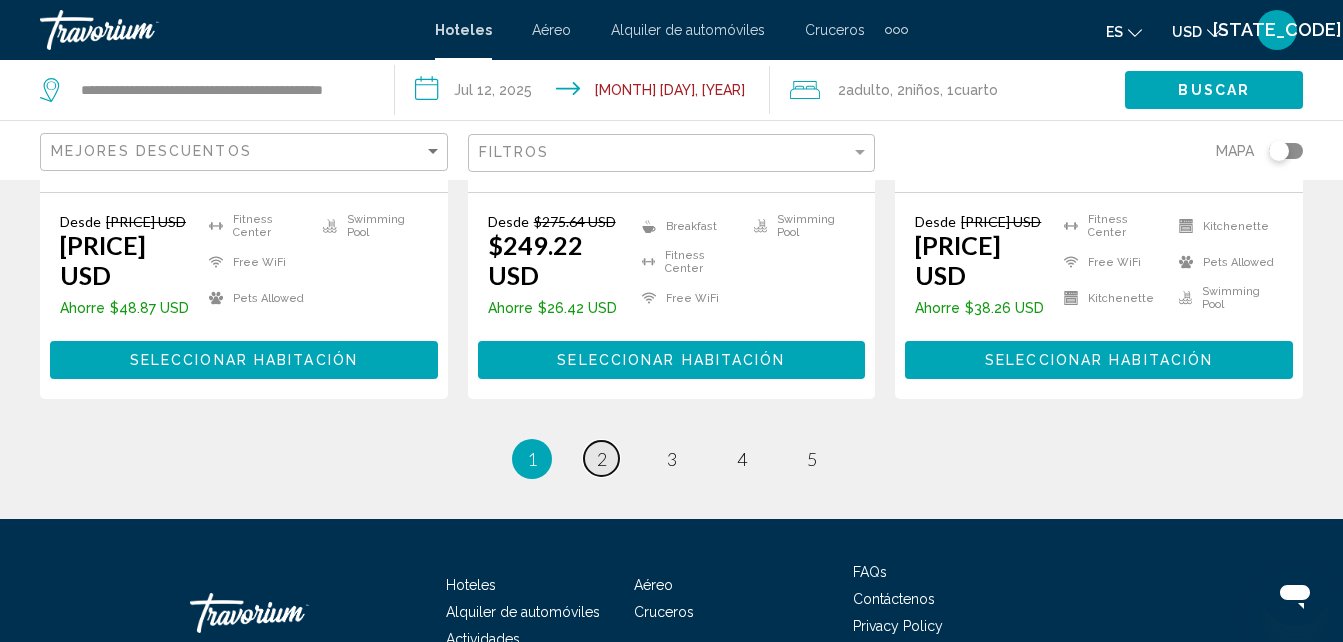 click on "2" at bounding box center (602, 459) 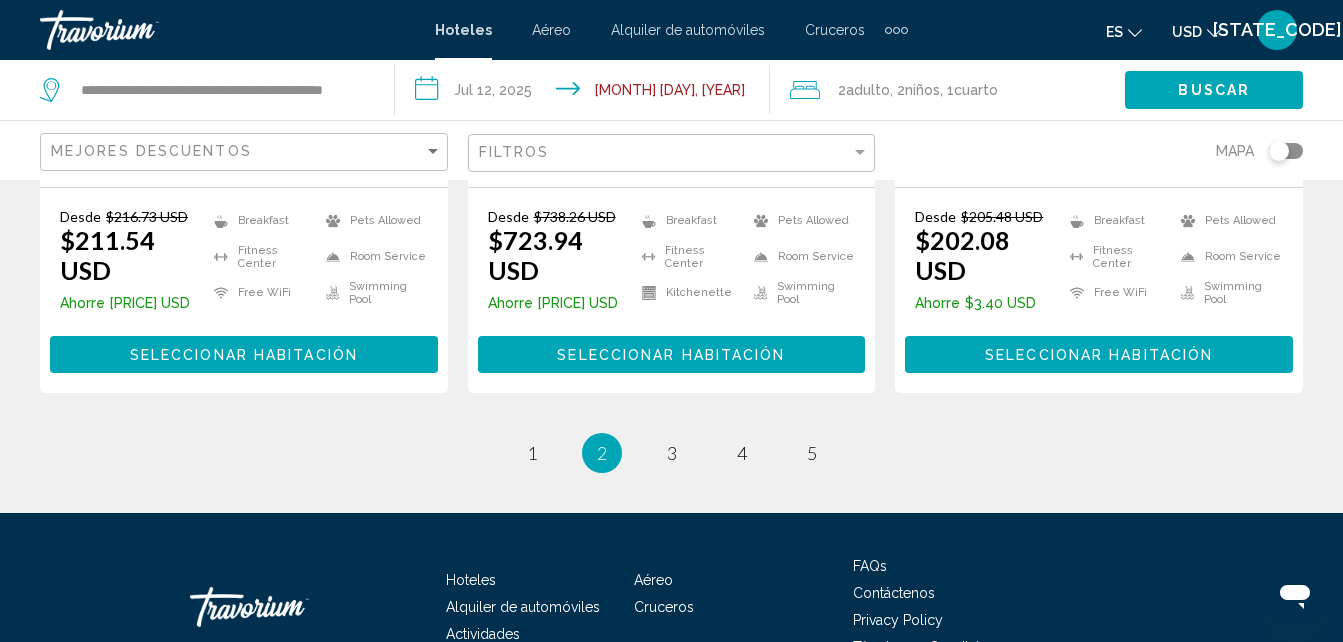 scroll, scrollTop: 3026, scrollLeft: 0, axis: vertical 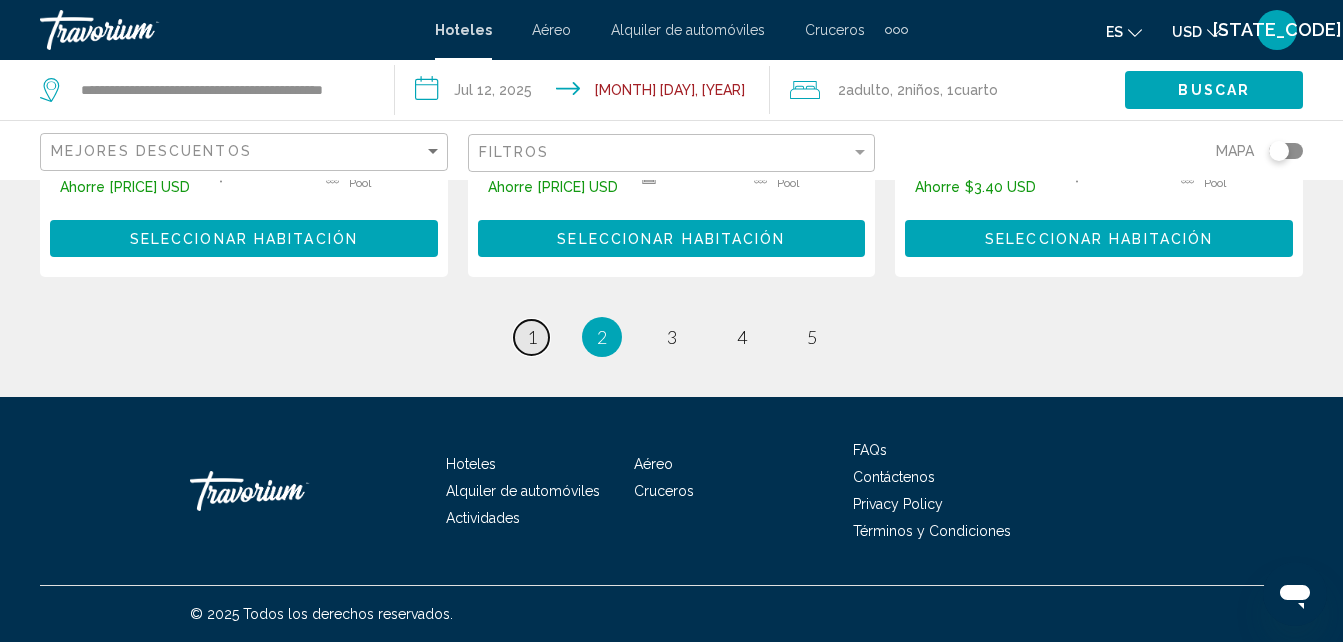 click on "1" at bounding box center (532, 337) 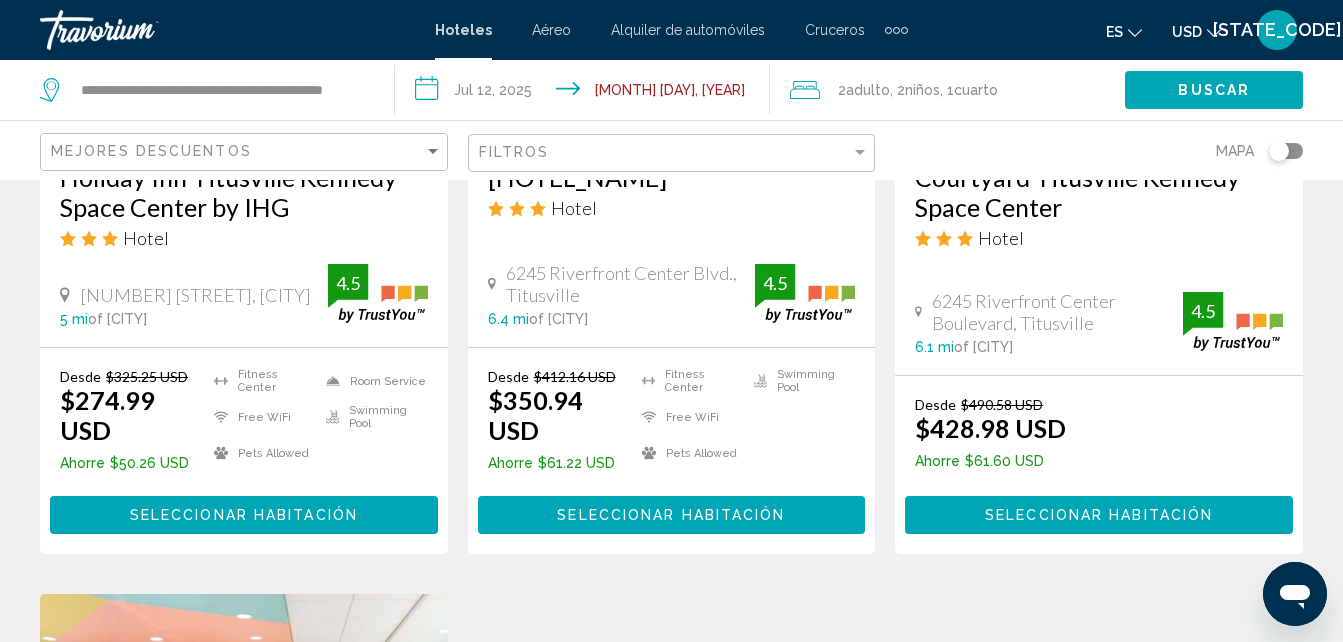 scroll, scrollTop: 1100, scrollLeft: 0, axis: vertical 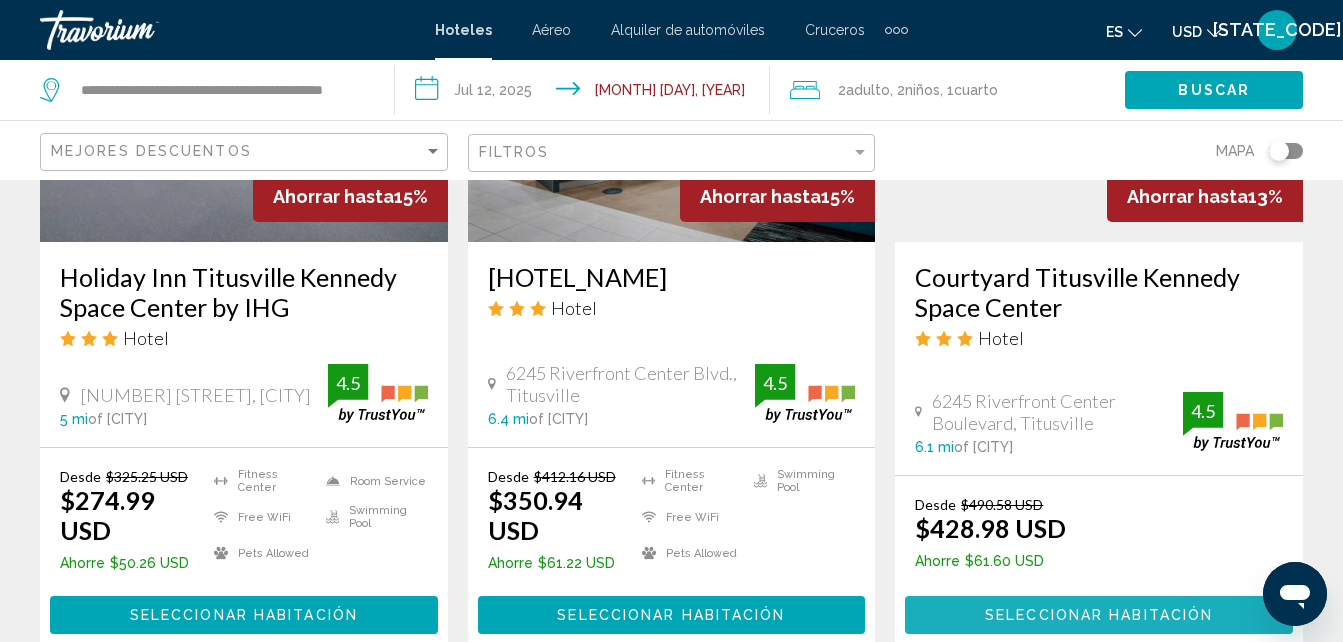 click on "Seleccionar habitación" at bounding box center [1099, 616] 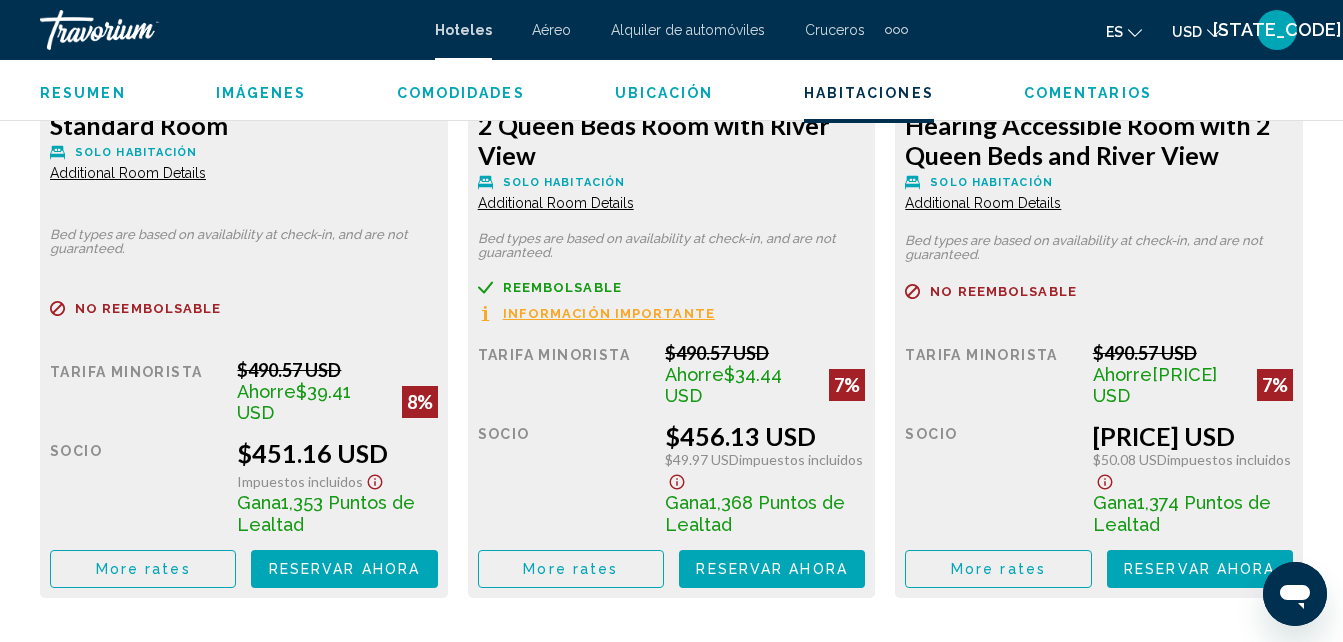 scroll, scrollTop: 4014, scrollLeft: 0, axis: vertical 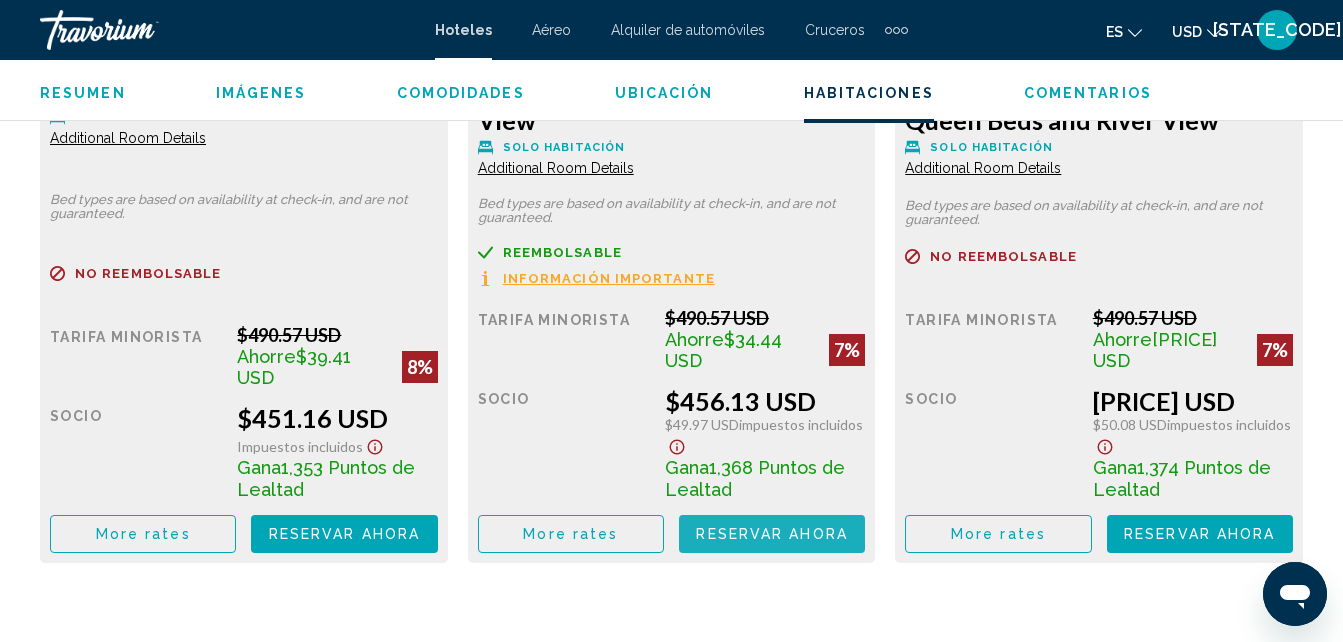 click on "Reservar ahora" at bounding box center (771, 535) 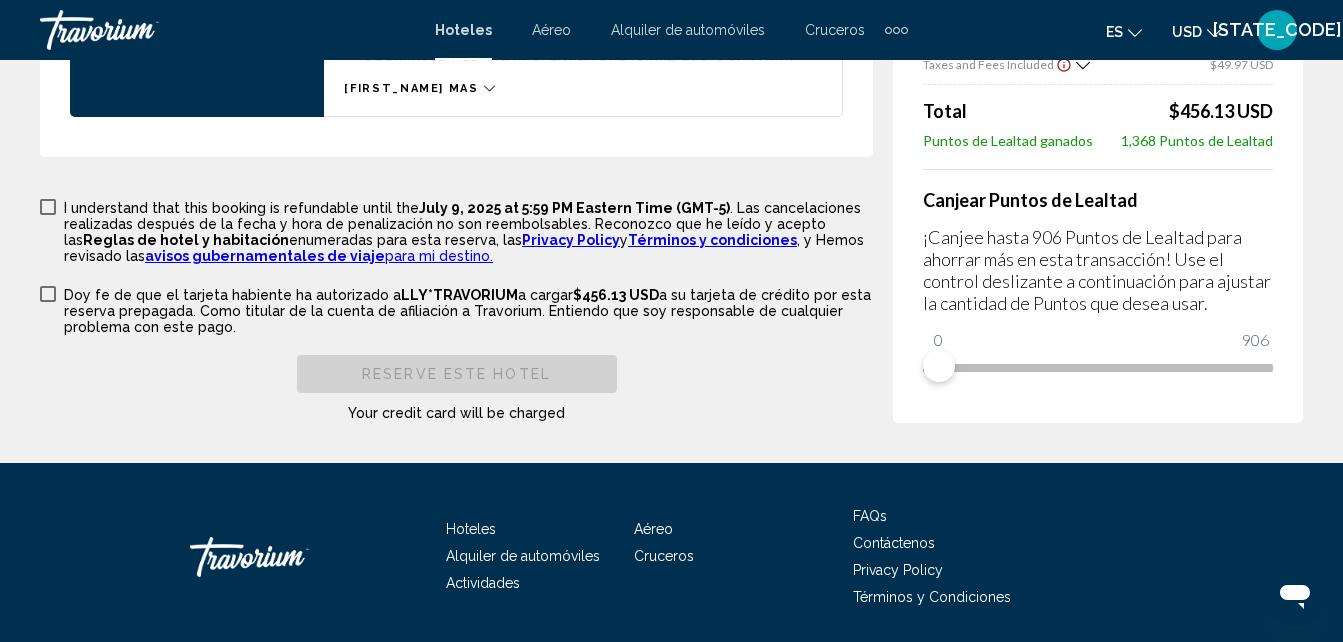 scroll, scrollTop: 3600, scrollLeft: 0, axis: vertical 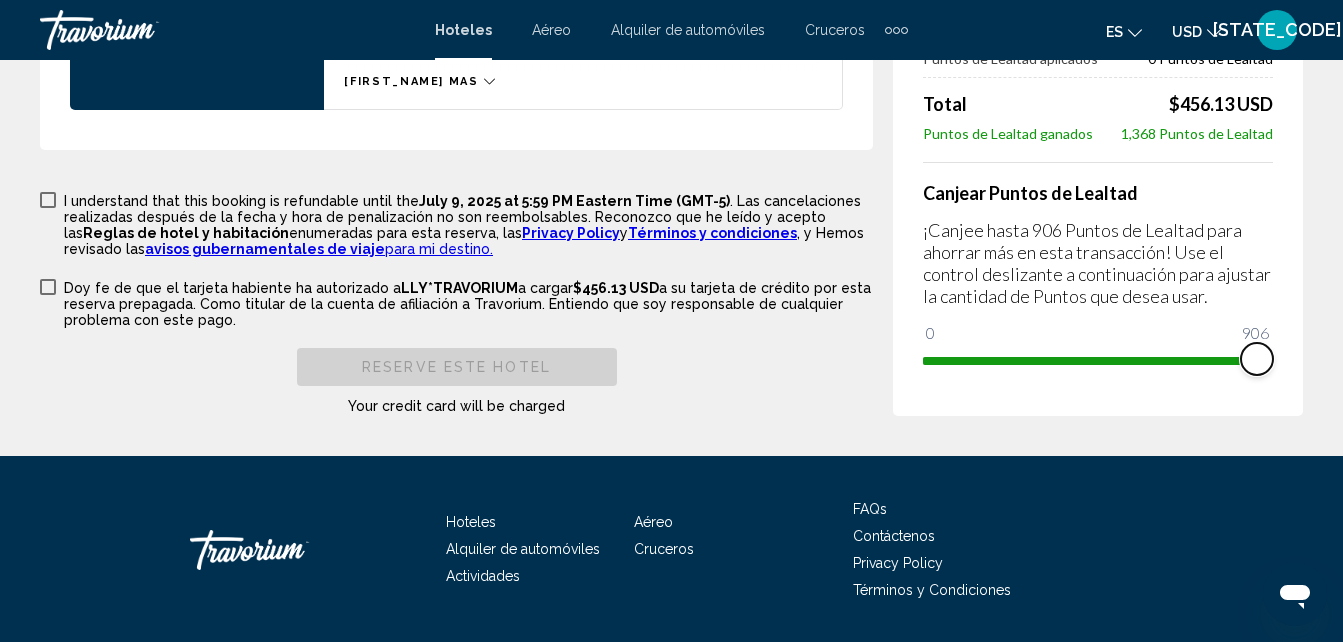 drag, startPoint x: 931, startPoint y: 354, endPoint x: 1283, endPoint y: 363, distance: 352.11505 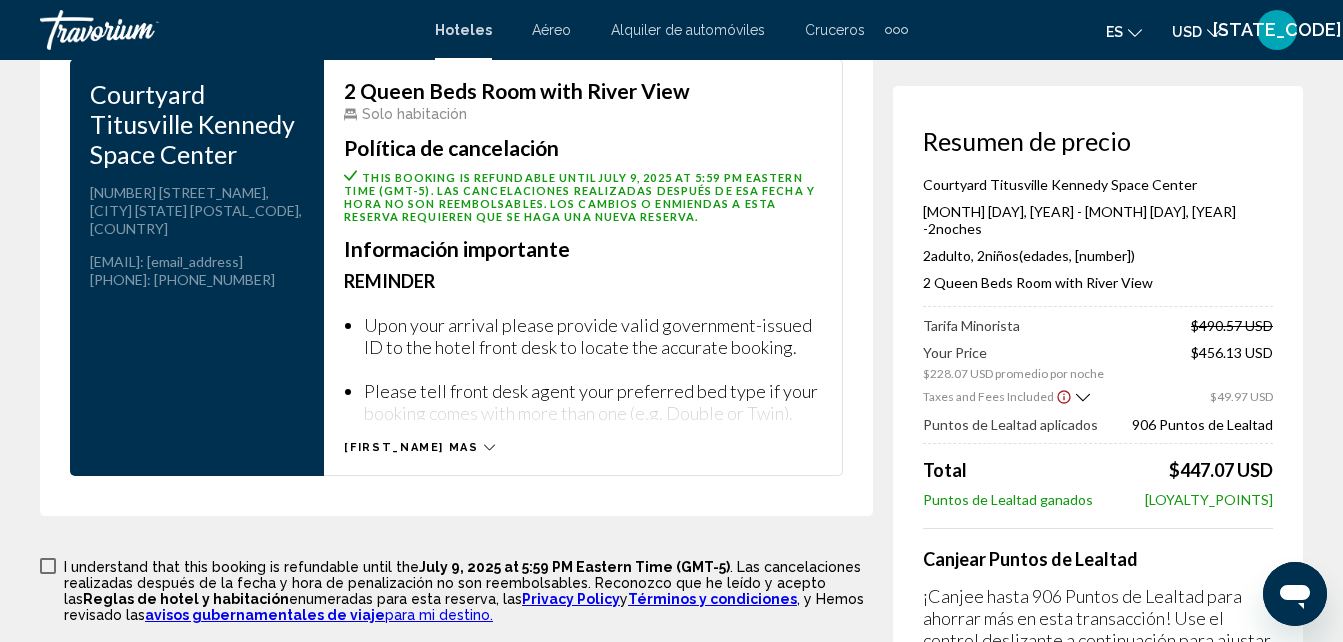 scroll, scrollTop: 3200, scrollLeft: 0, axis: vertical 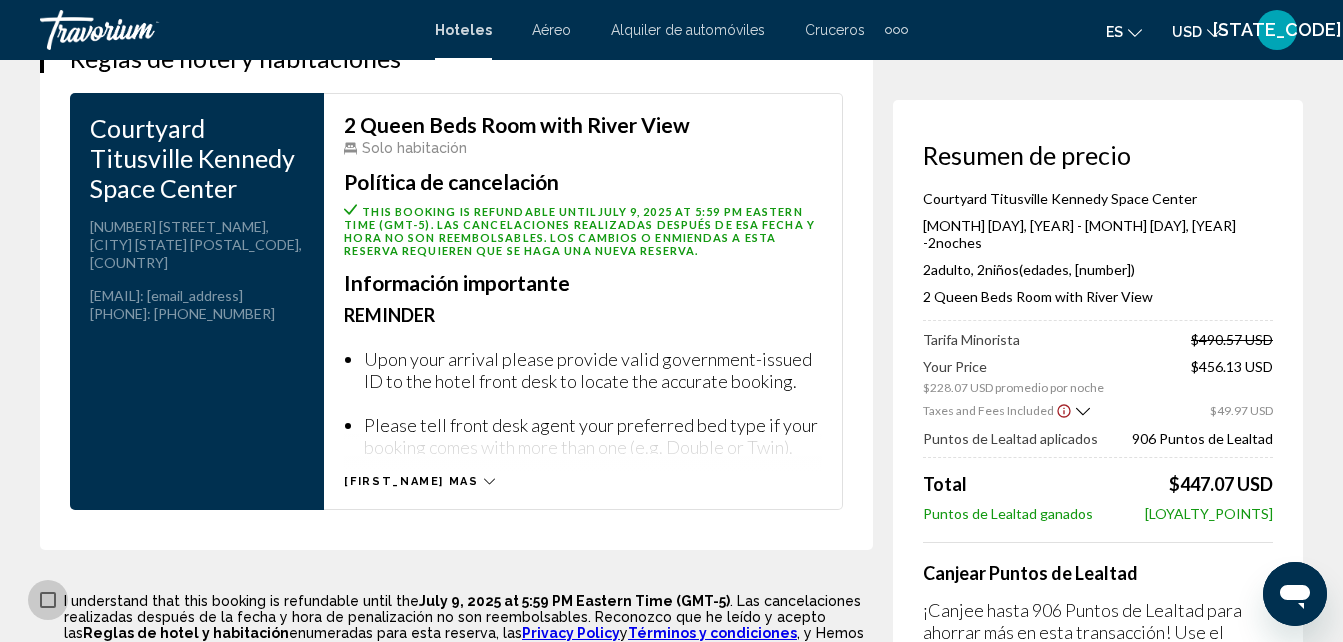 click at bounding box center [48, 600] 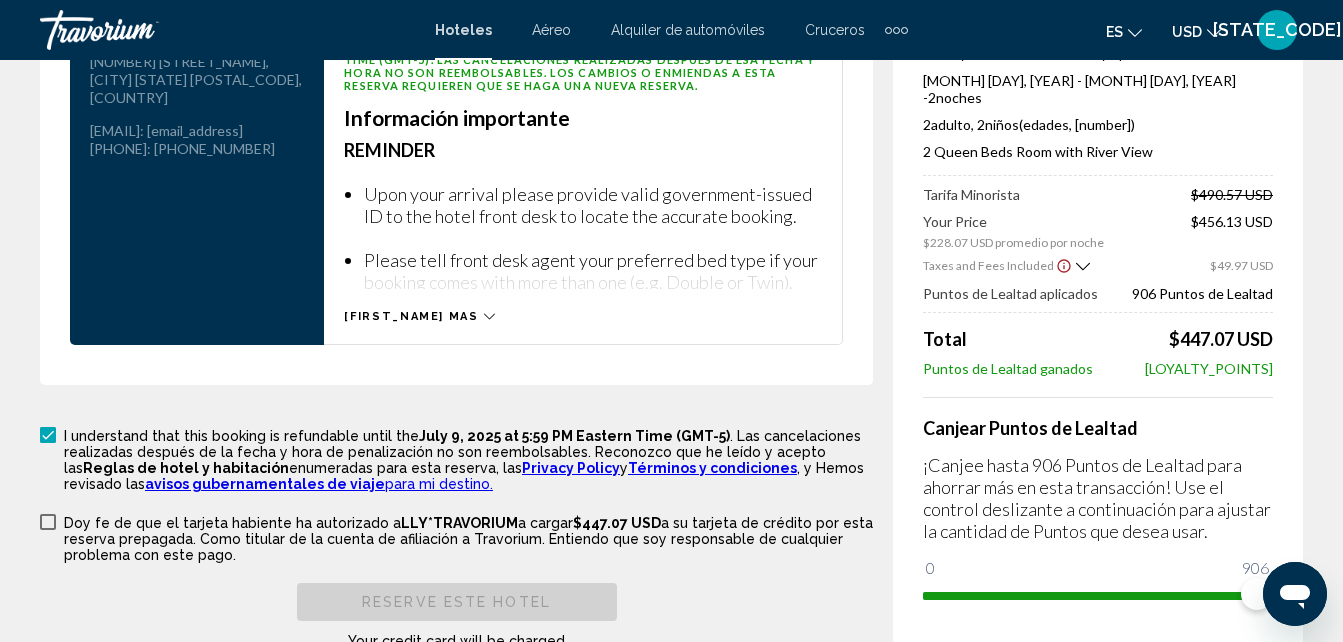 scroll, scrollTop: 3400, scrollLeft: 0, axis: vertical 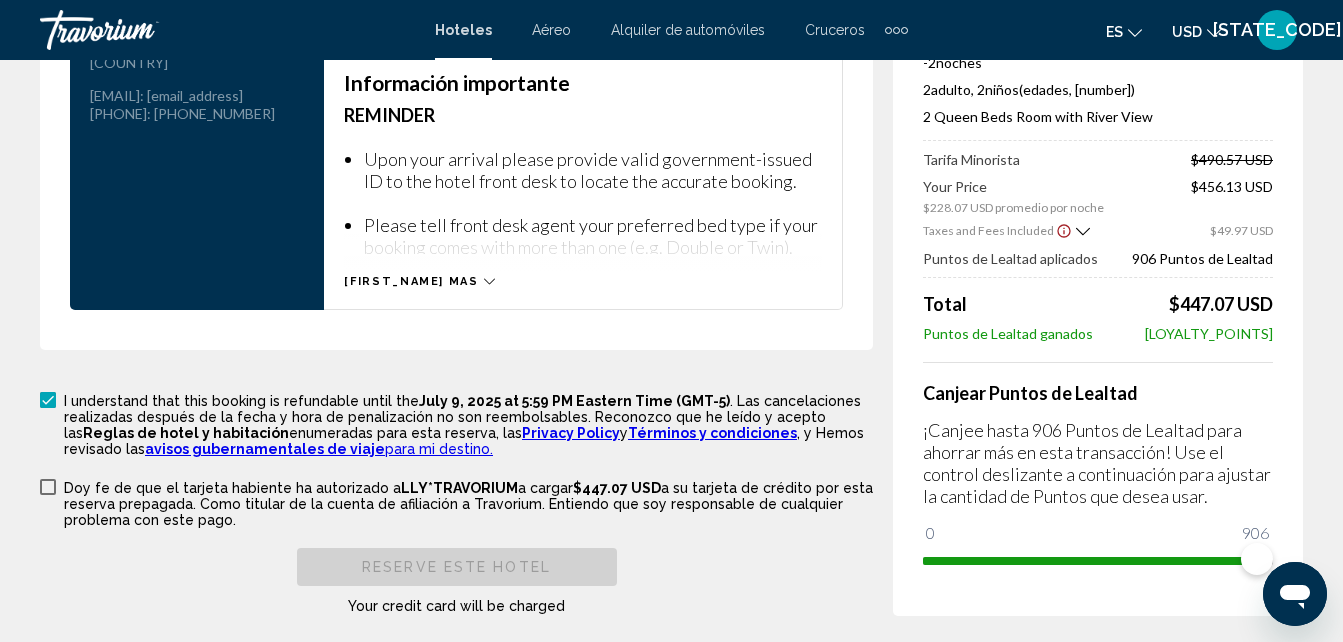 click at bounding box center [48, 487] 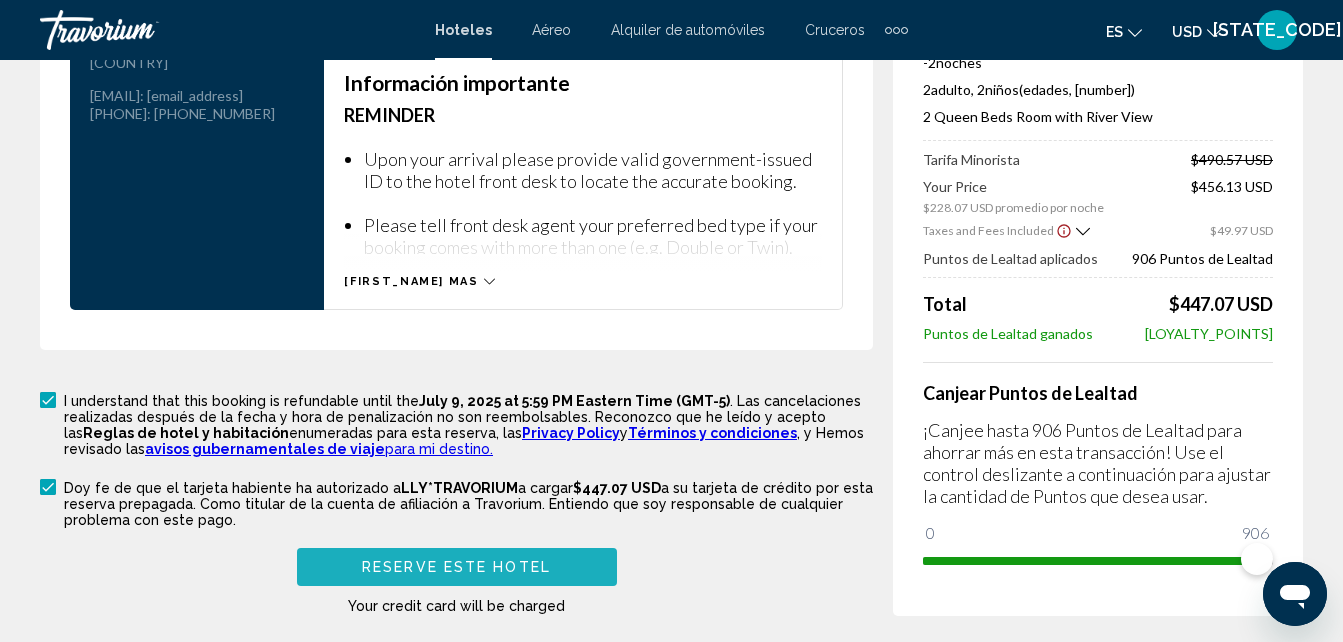 click on "Reserve este hotel" at bounding box center (456, 568) 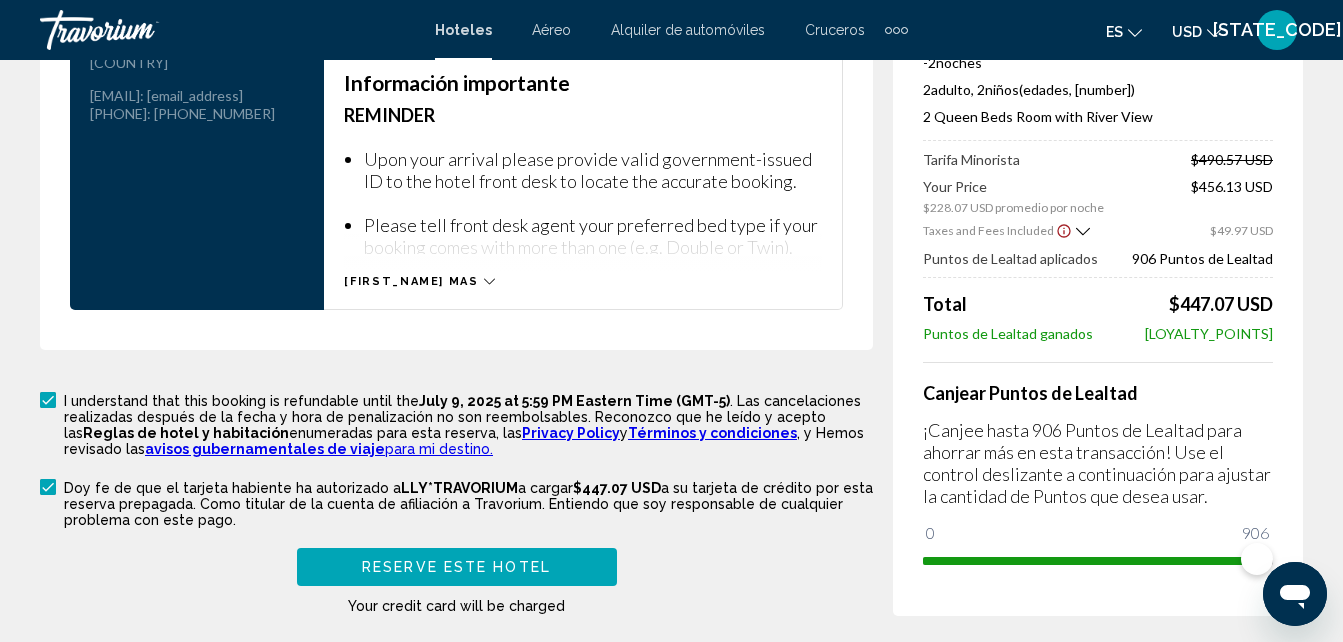 scroll, scrollTop: 2163, scrollLeft: 0, axis: vertical 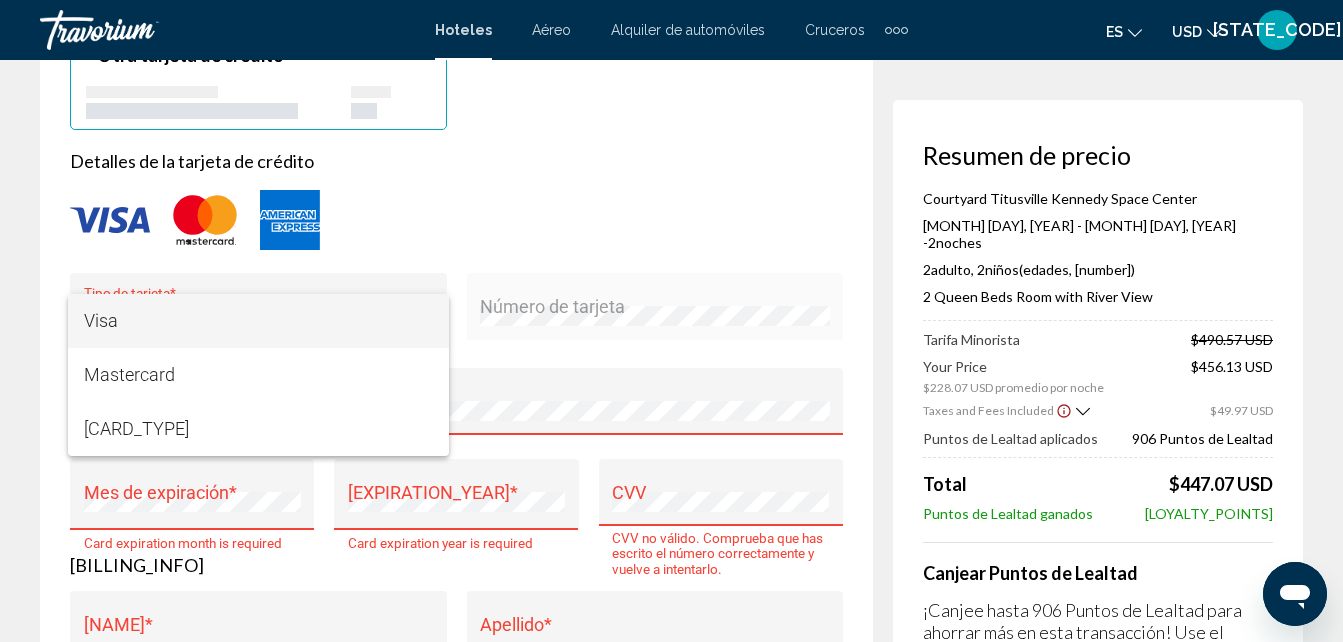 click on "Visa" at bounding box center (259, 321) 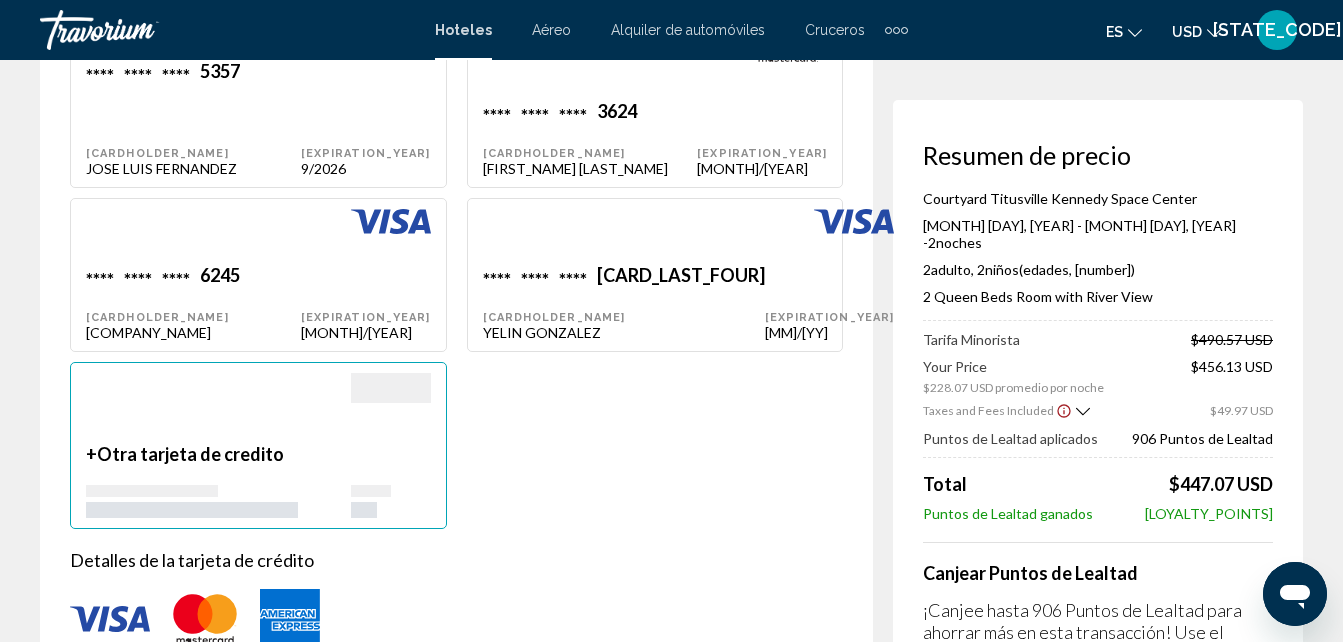 scroll, scrollTop: 1763, scrollLeft: 0, axis: vertical 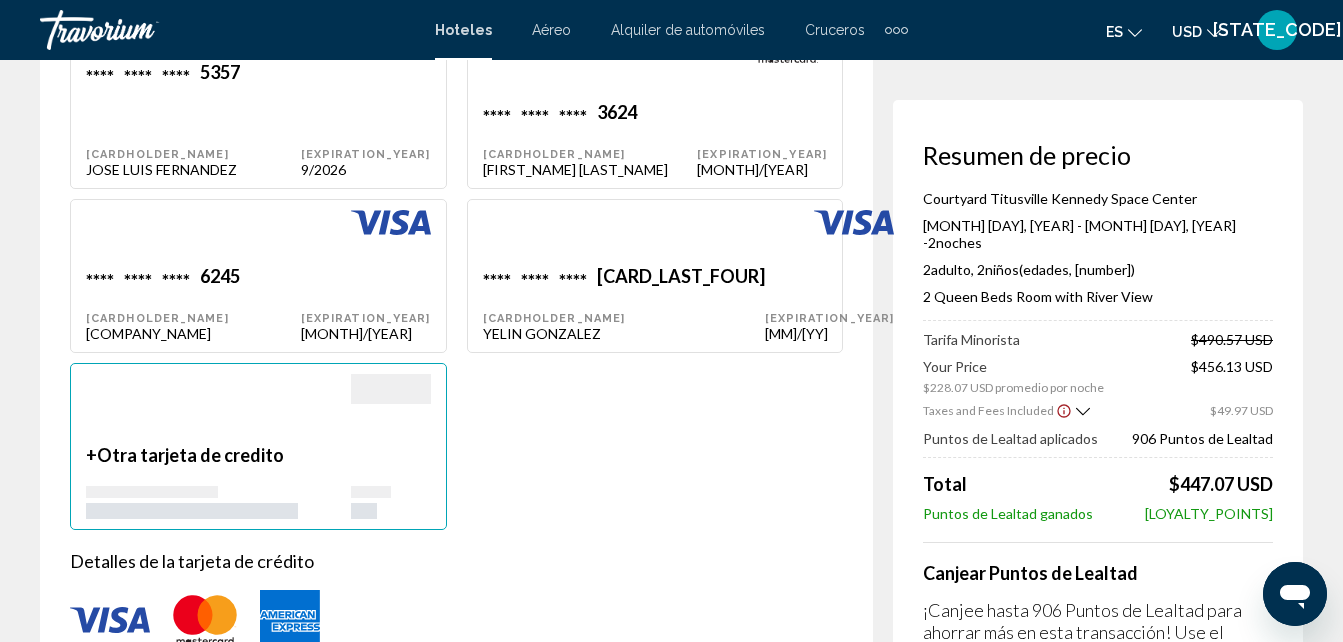 click on "**** **** **** [CARD_LAST_FOUR]" at bounding box center (193, 74) 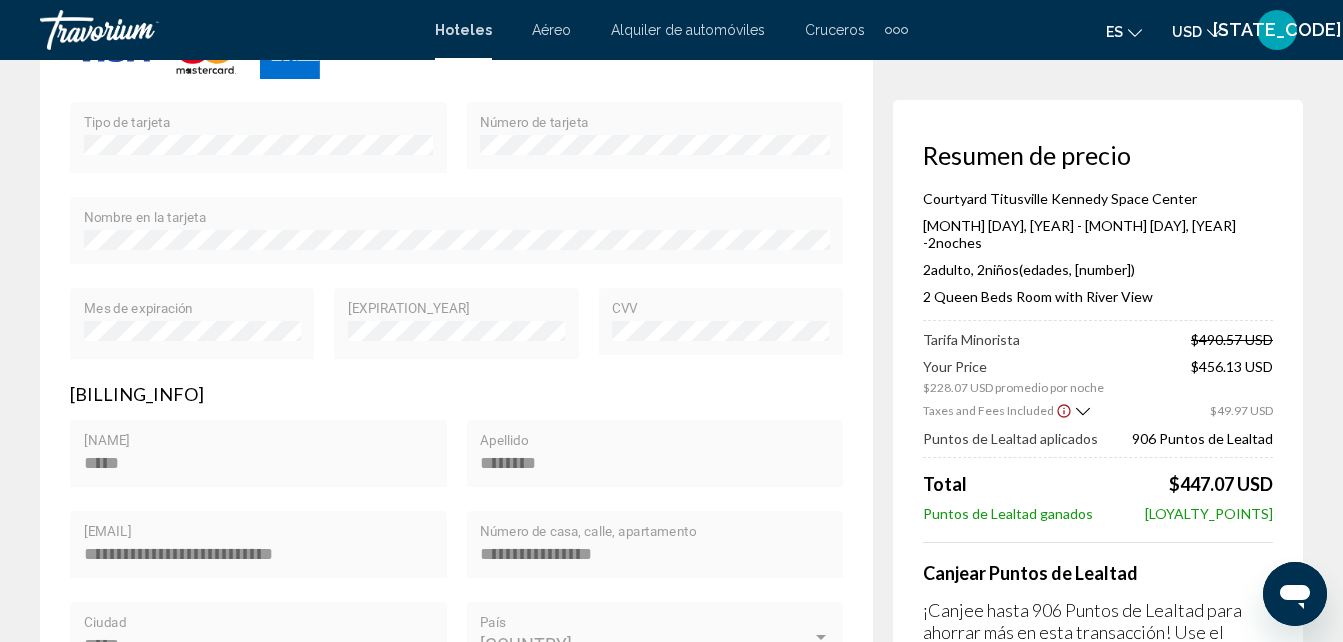 scroll, scrollTop: 2363, scrollLeft: 0, axis: vertical 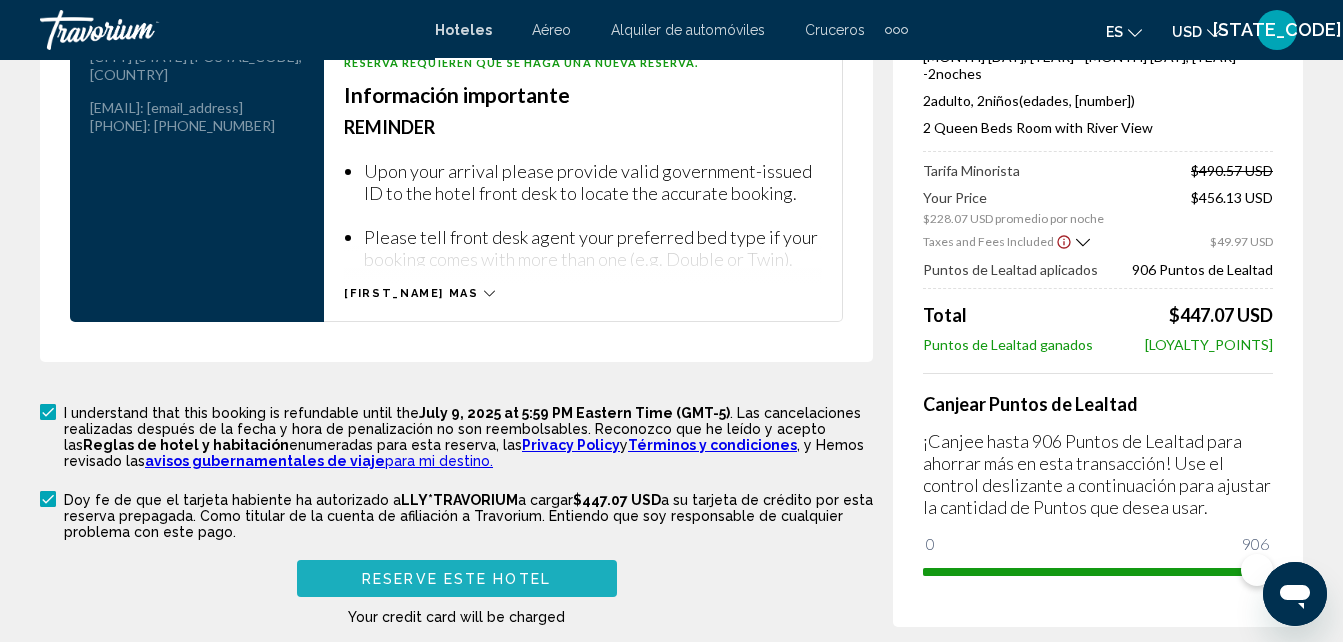 click on "Reserve este hotel" at bounding box center (456, 579) 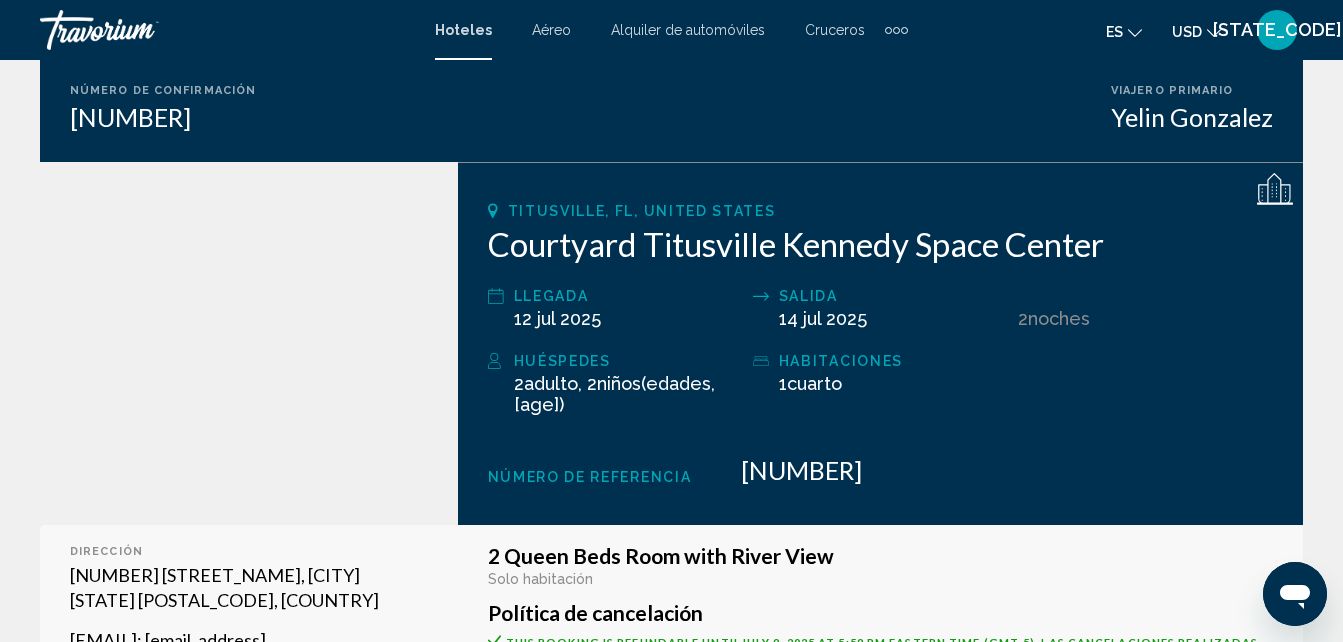 scroll, scrollTop: 0, scrollLeft: 0, axis: both 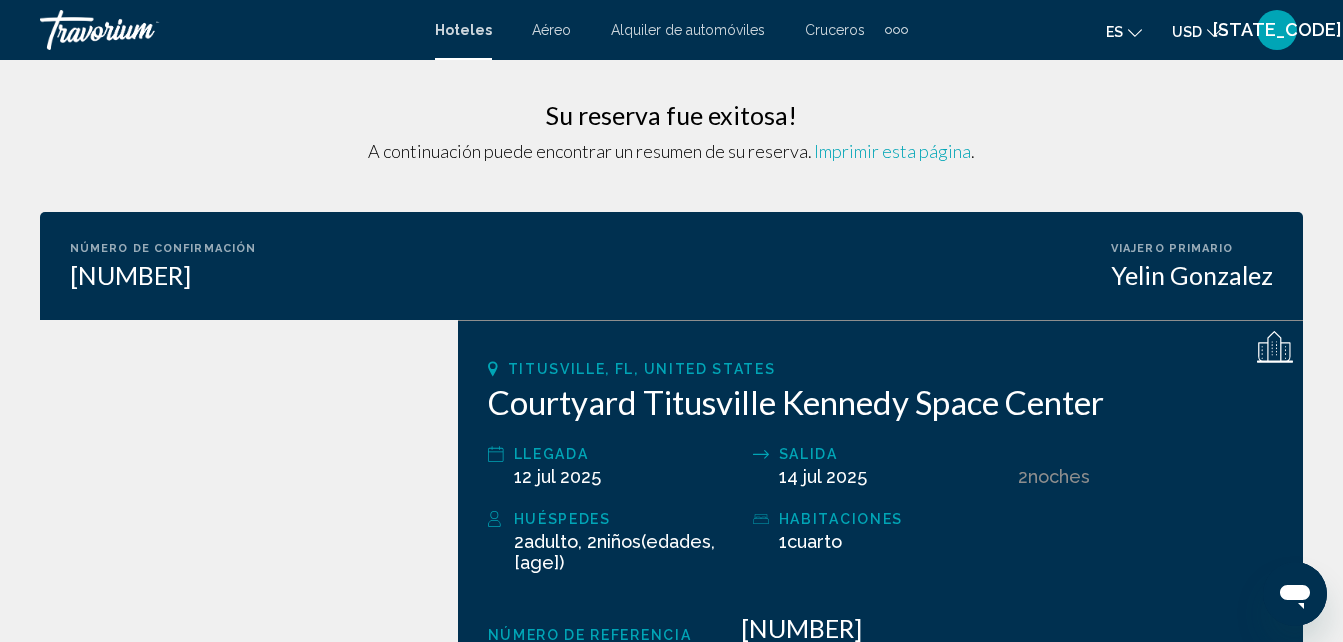 click on "Imprimir esta página" at bounding box center [892, 151] 